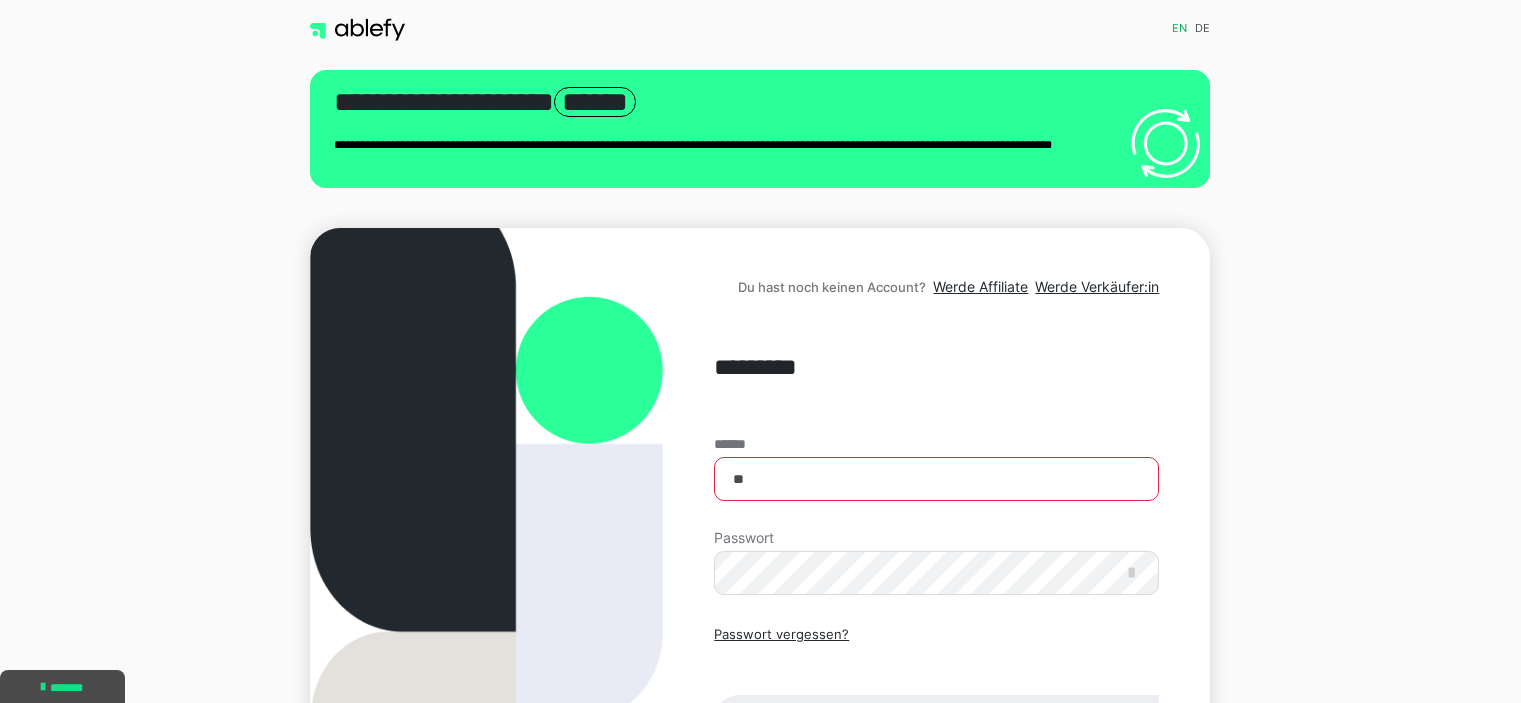 scroll, scrollTop: 0, scrollLeft: 0, axis: both 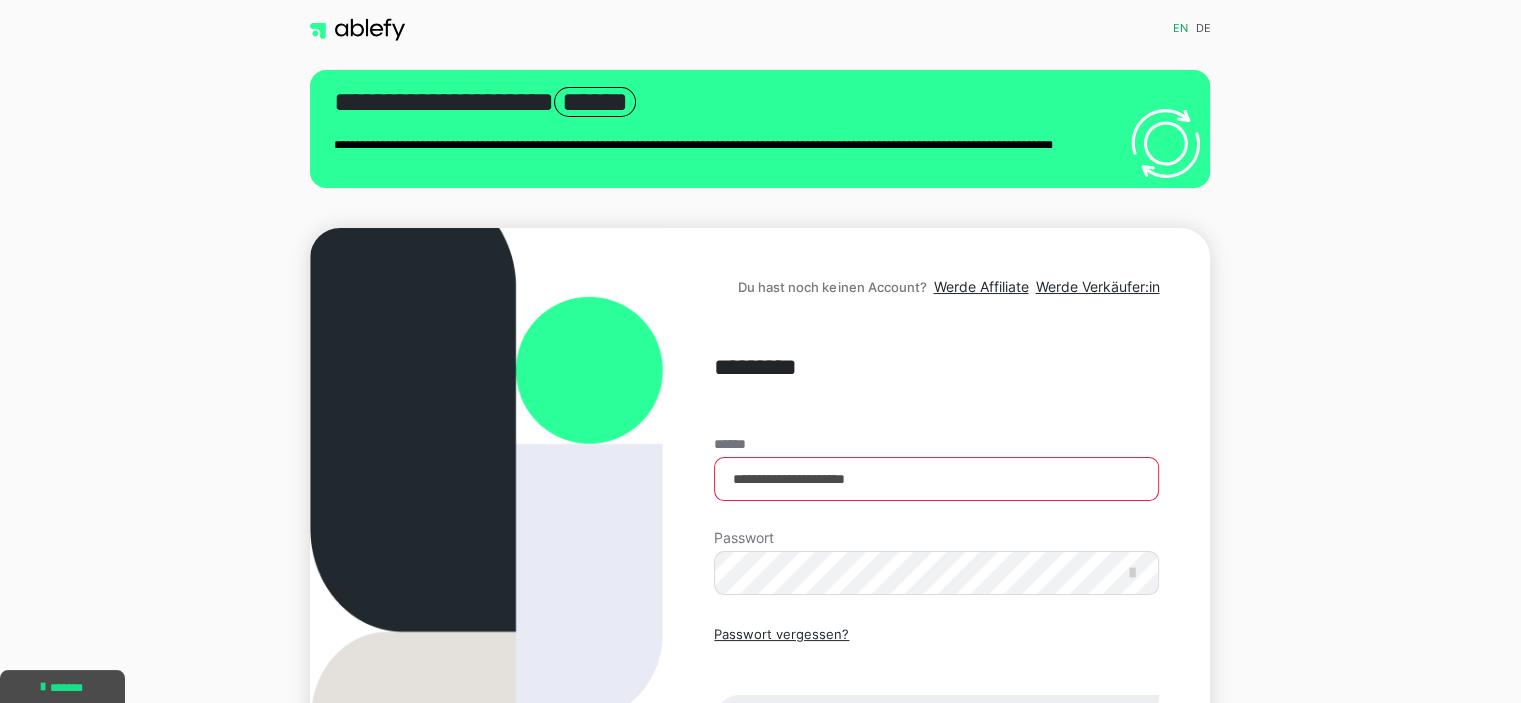 type on "**********" 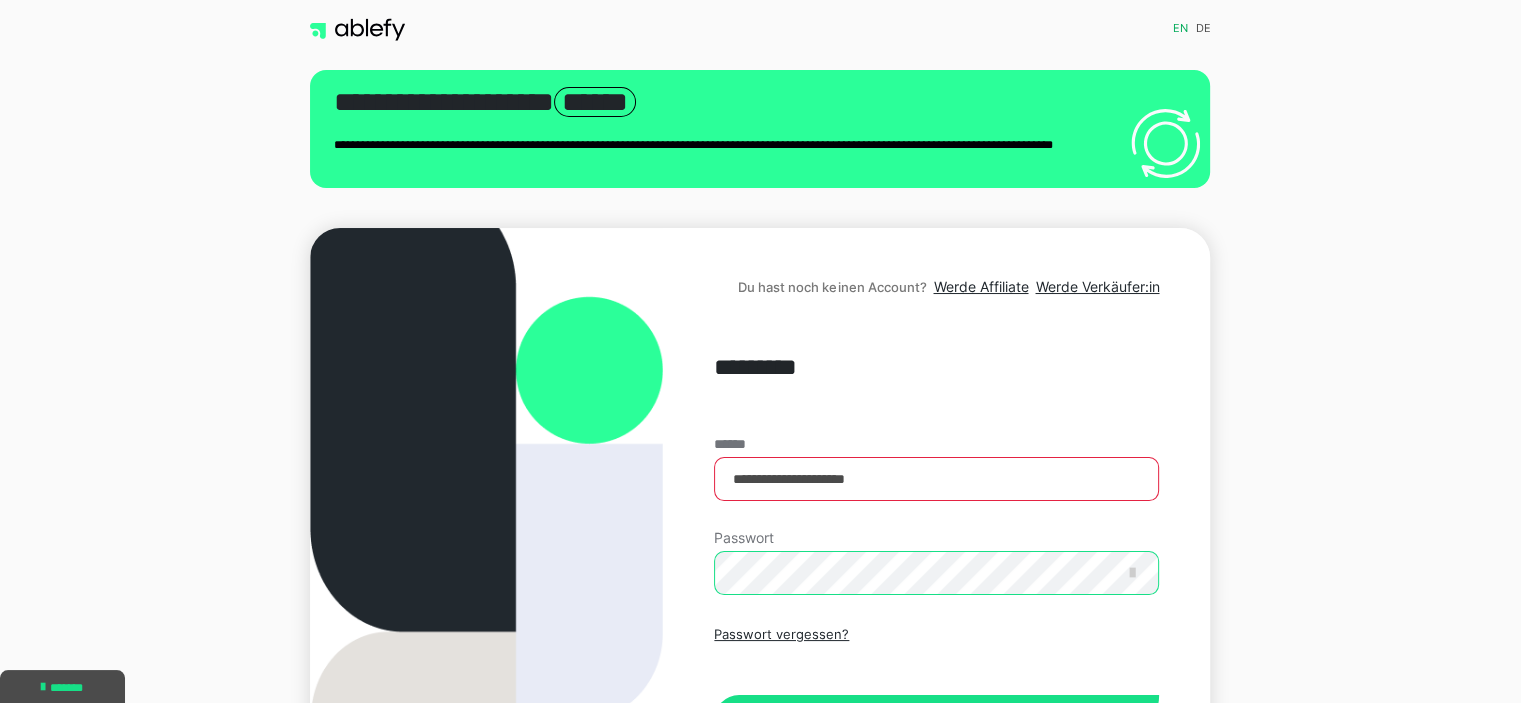 click on "Einloggen" at bounding box center (936, 720) 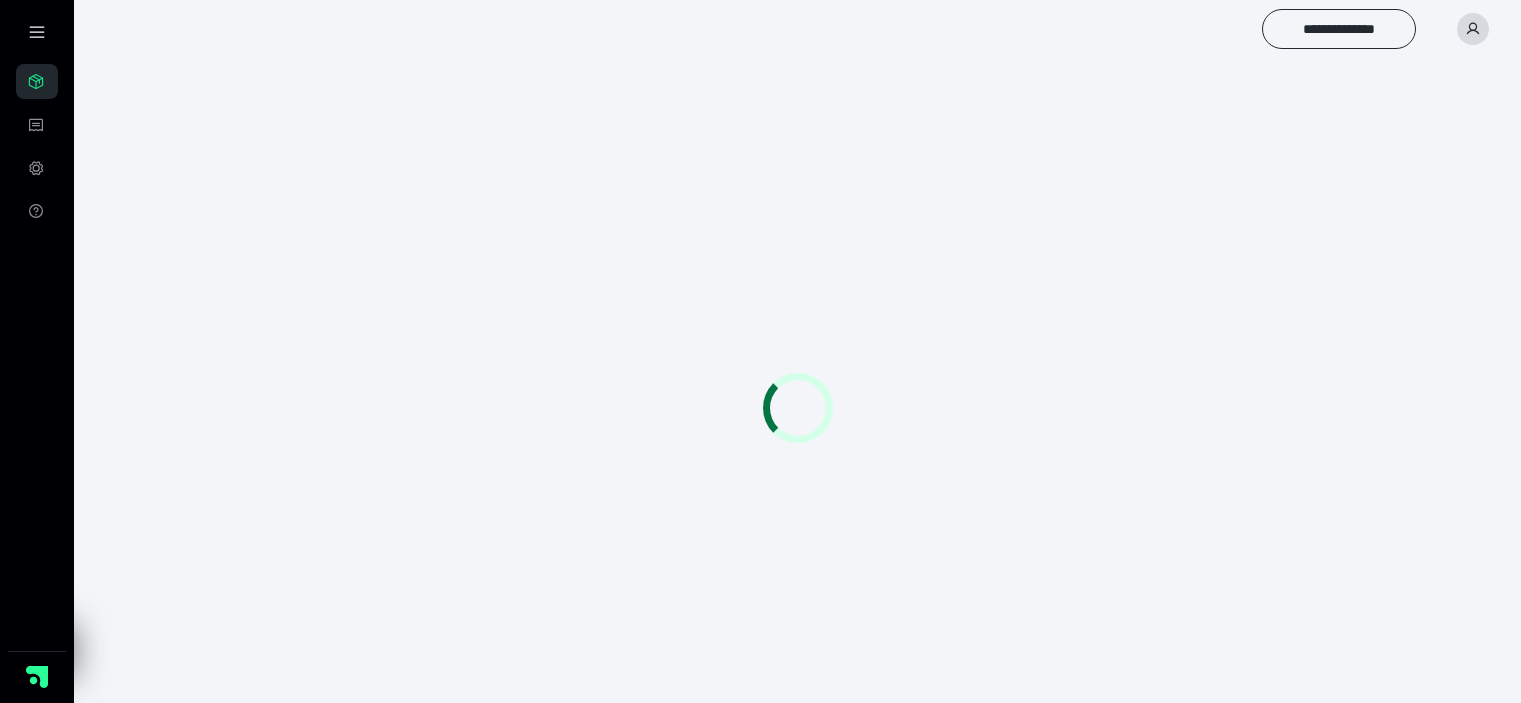 scroll, scrollTop: 0, scrollLeft: 0, axis: both 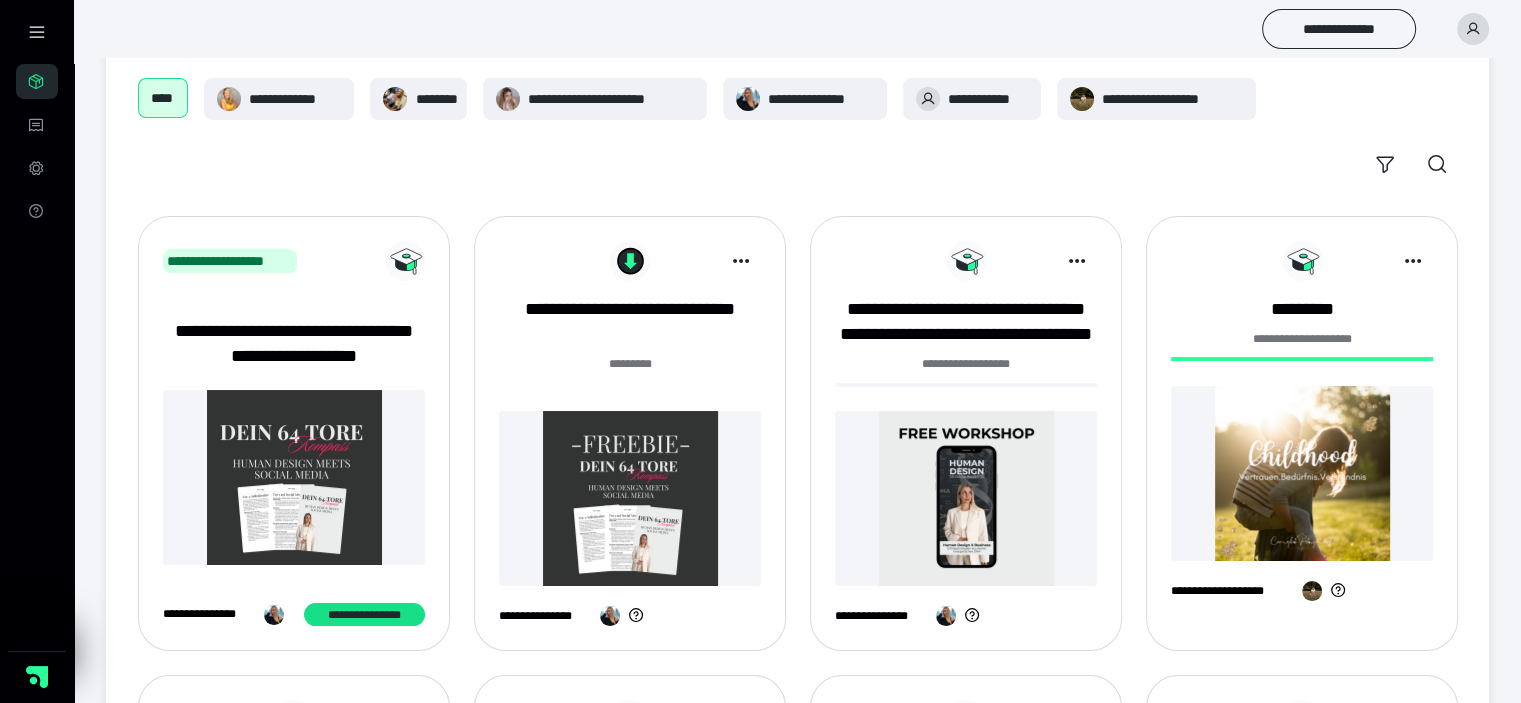 click at bounding box center [1302, 473] 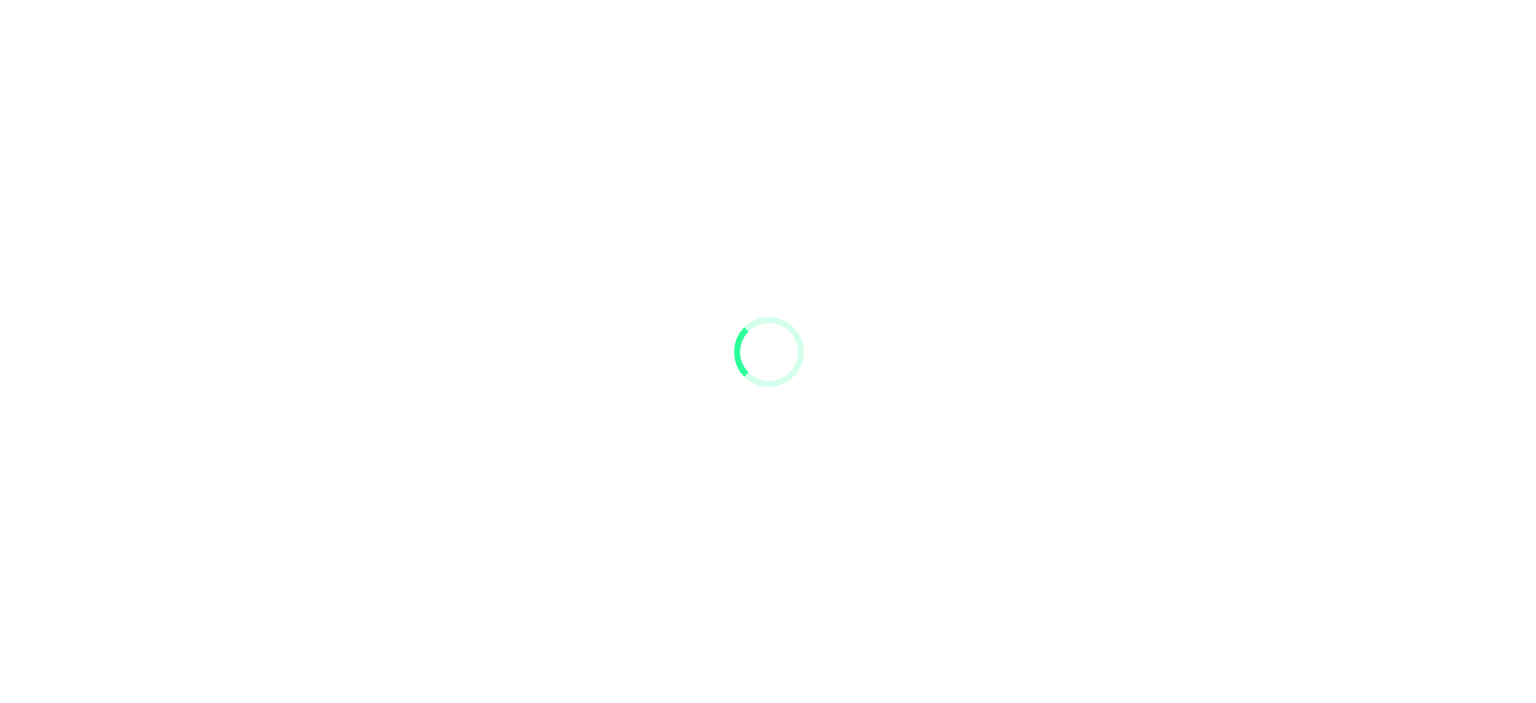 scroll, scrollTop: 0, scrollLeft: 0, axis: both 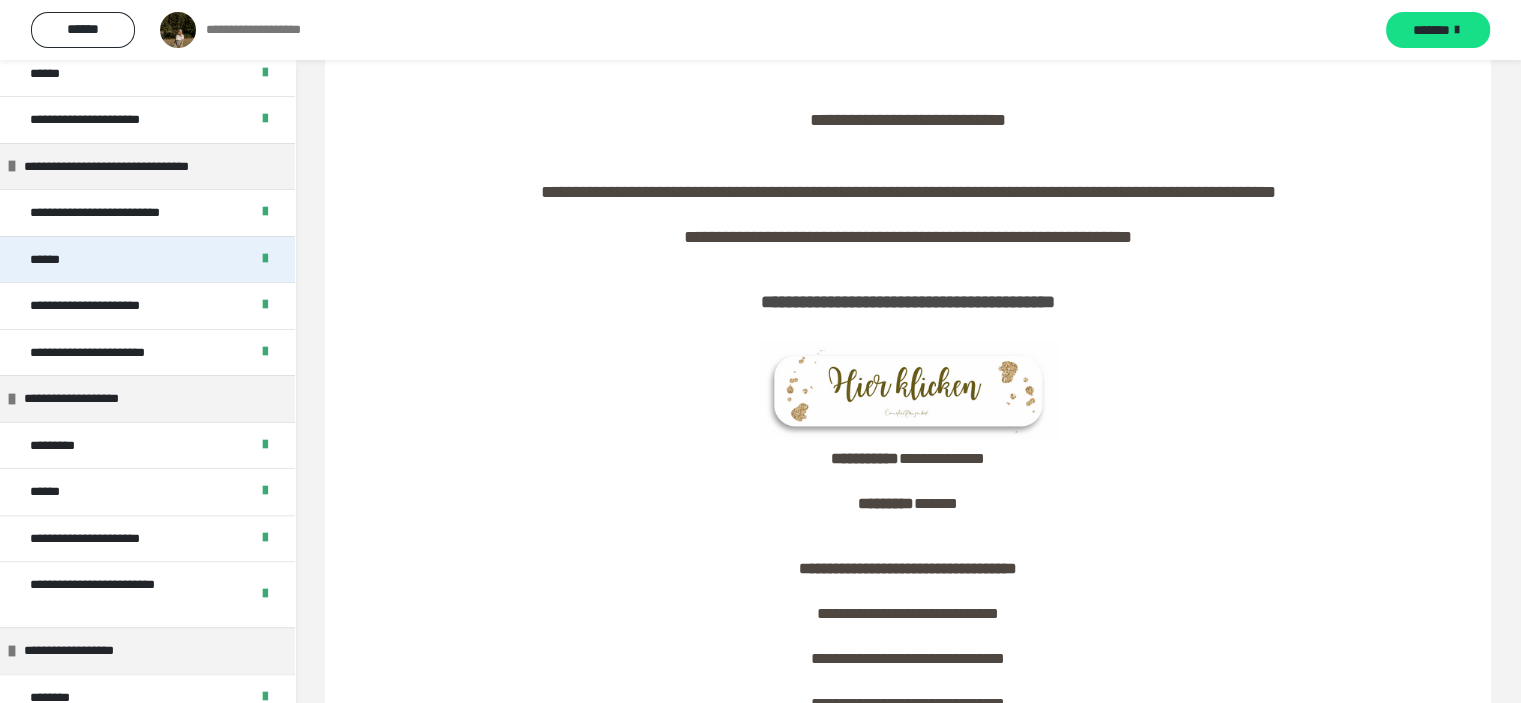 click on "******" at bounding box center [147, 259] 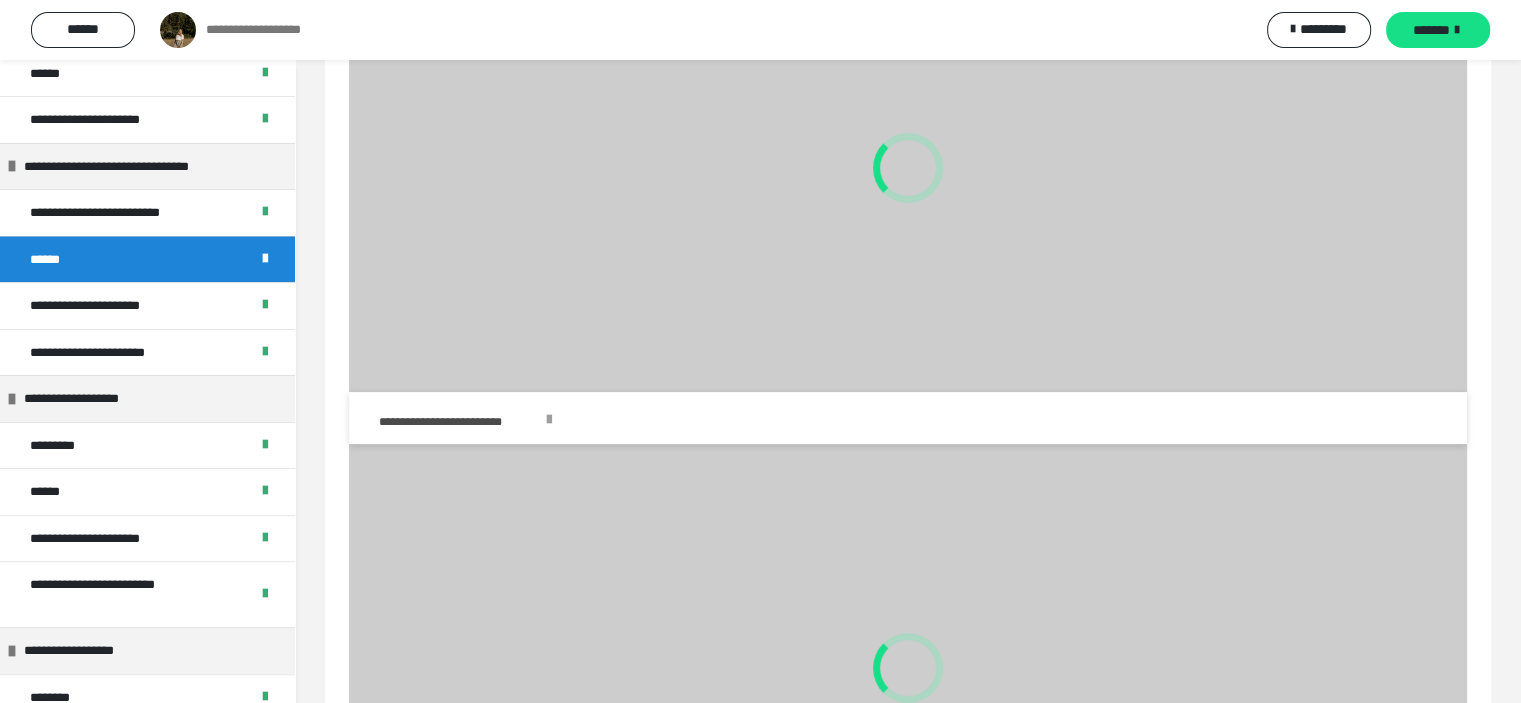 scroll, scrollTop: 200, scrollLeft: 0, axis: vertical 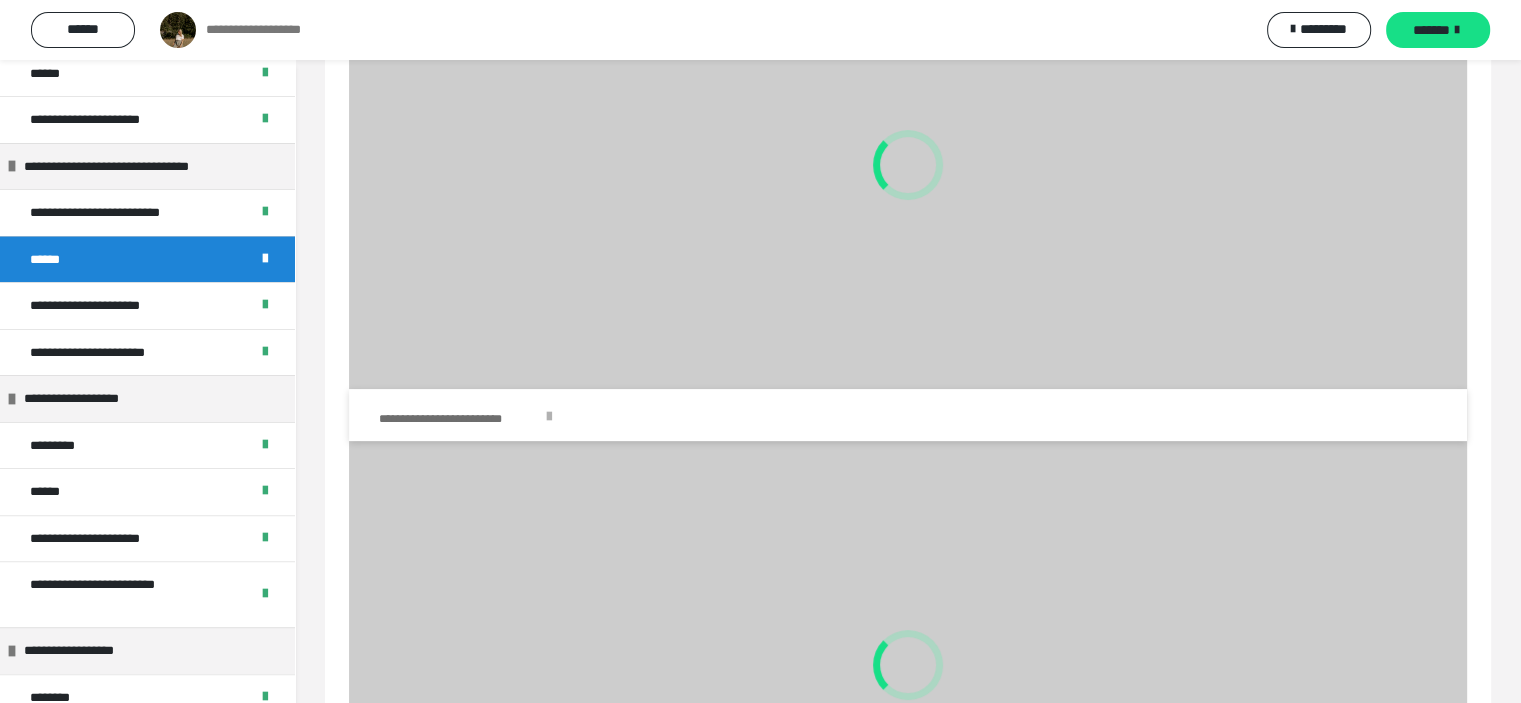 click on "**********" at bounding box center (459, 419) 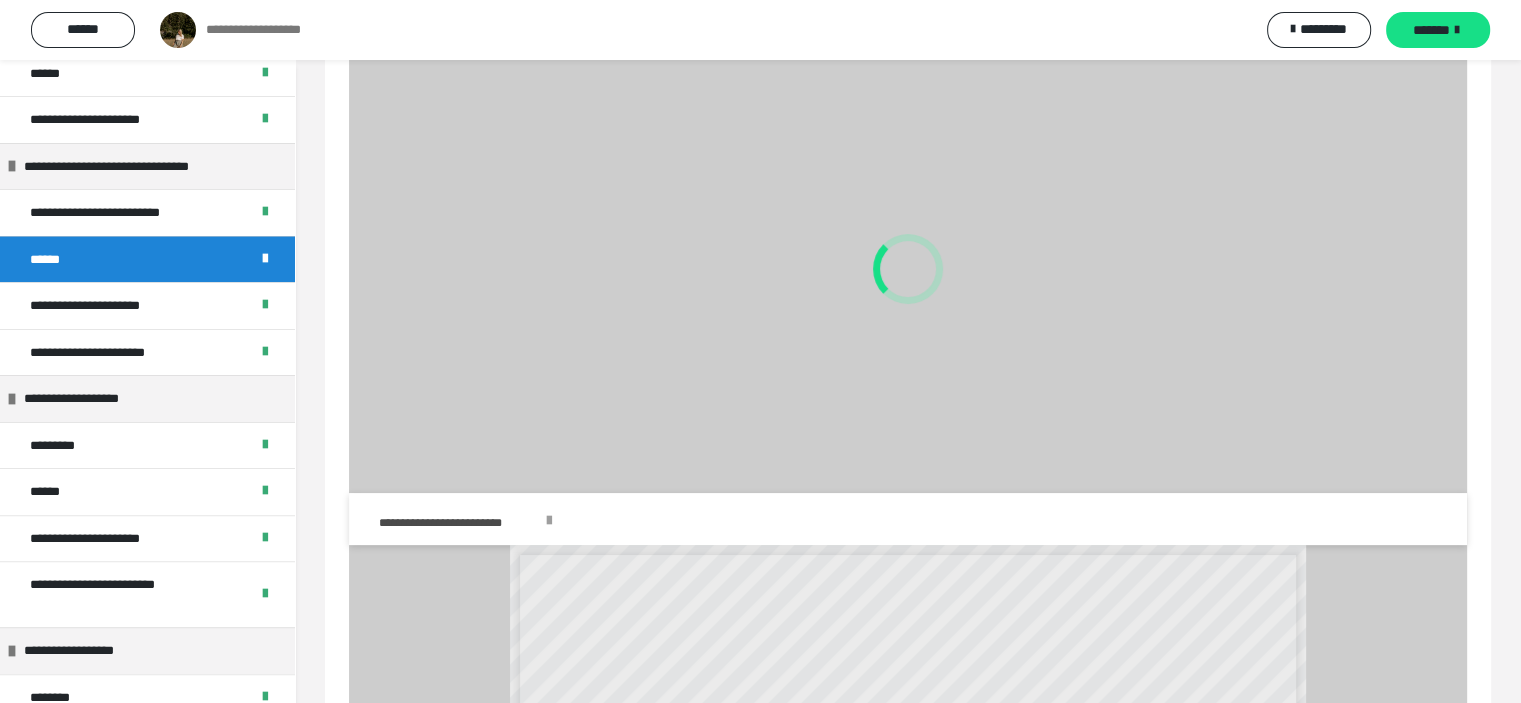 scroll, scrollTop: 0, scrollLeft: 0, axis: both 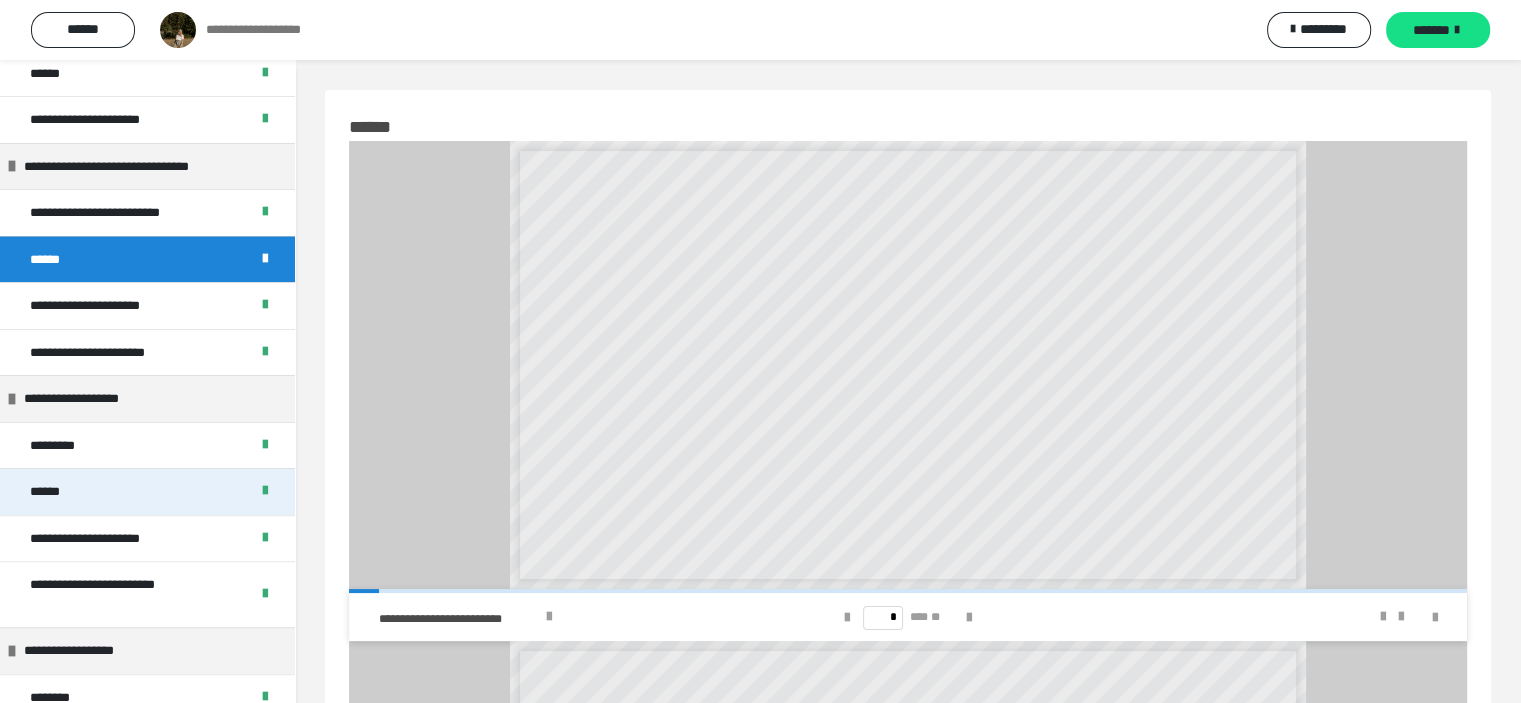 click on "******" at bounding box center (147, 491) 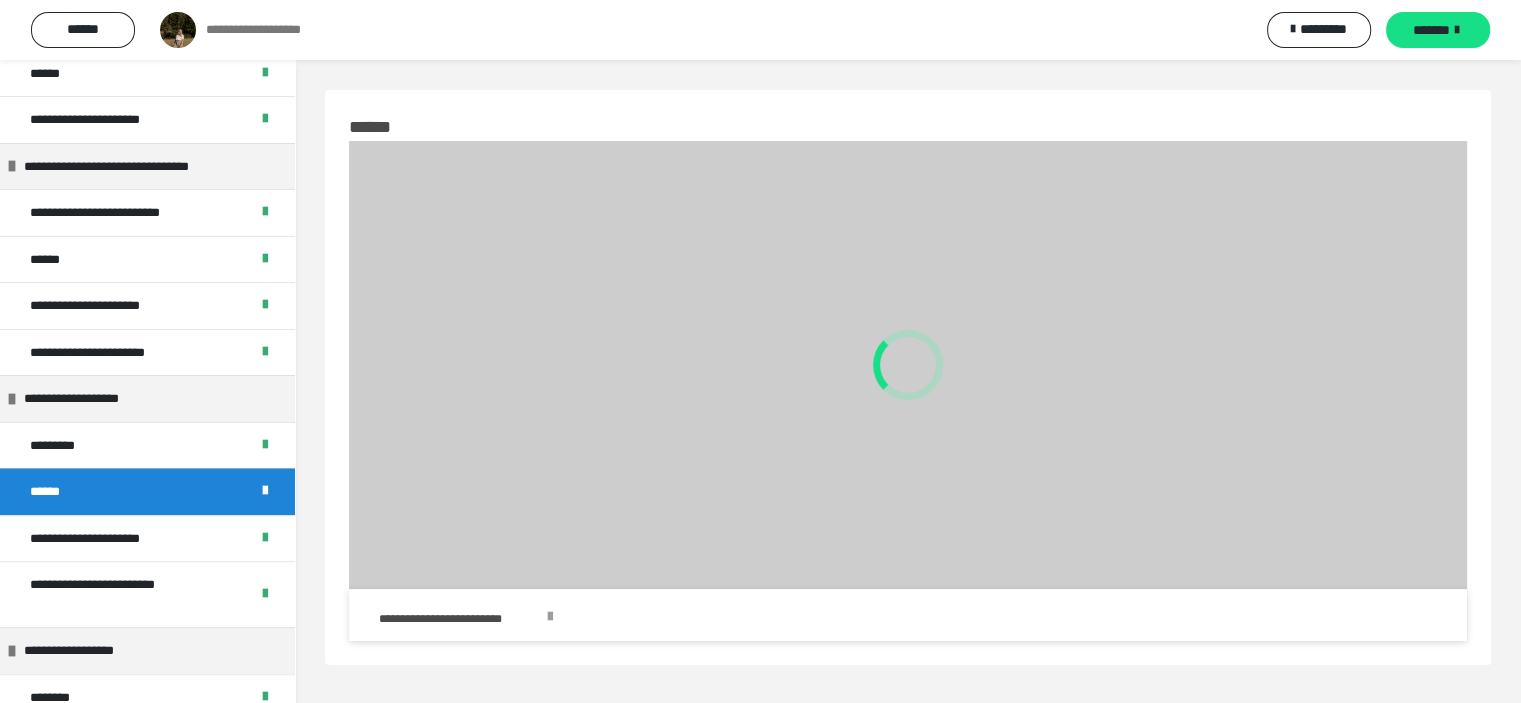 click on "**********" at bounding box center (908, 377) 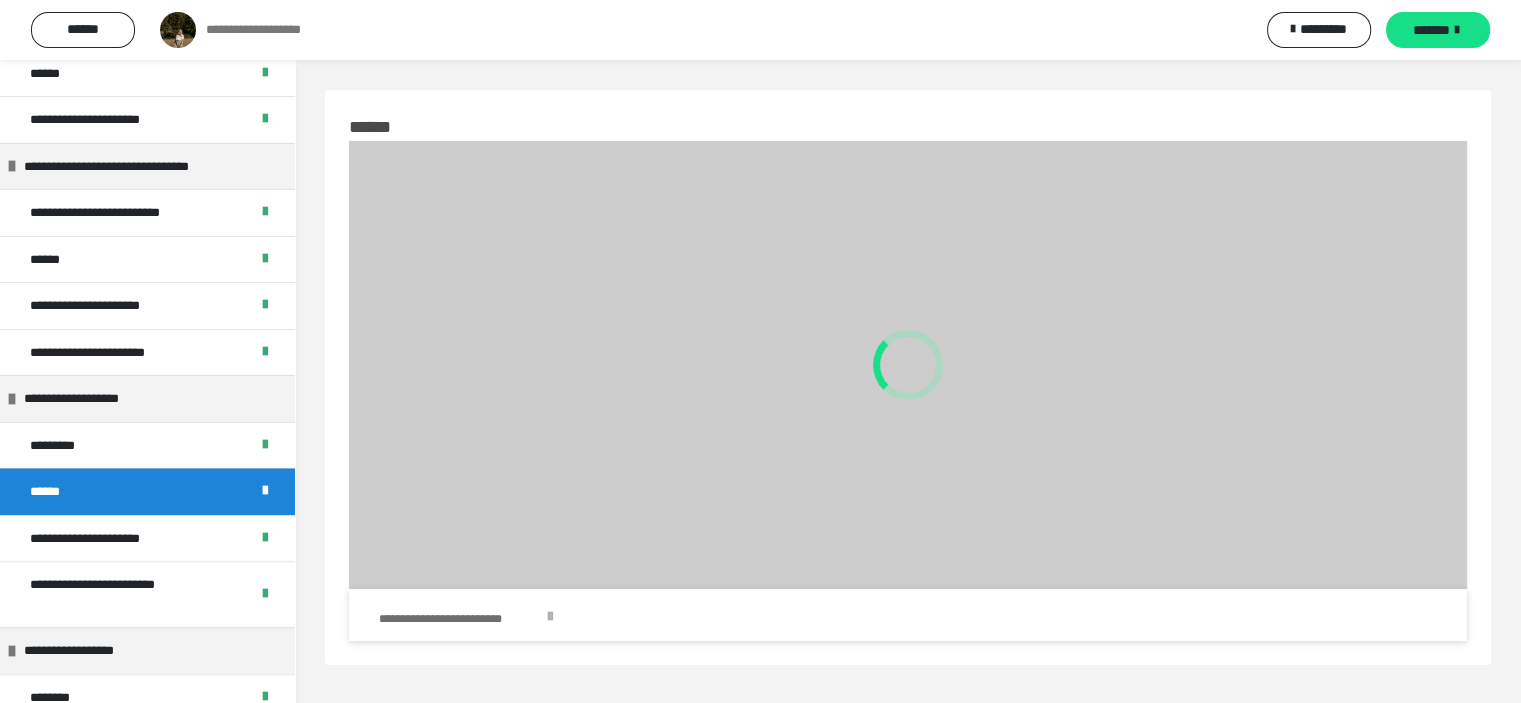 click at bounding box center (550, 617) 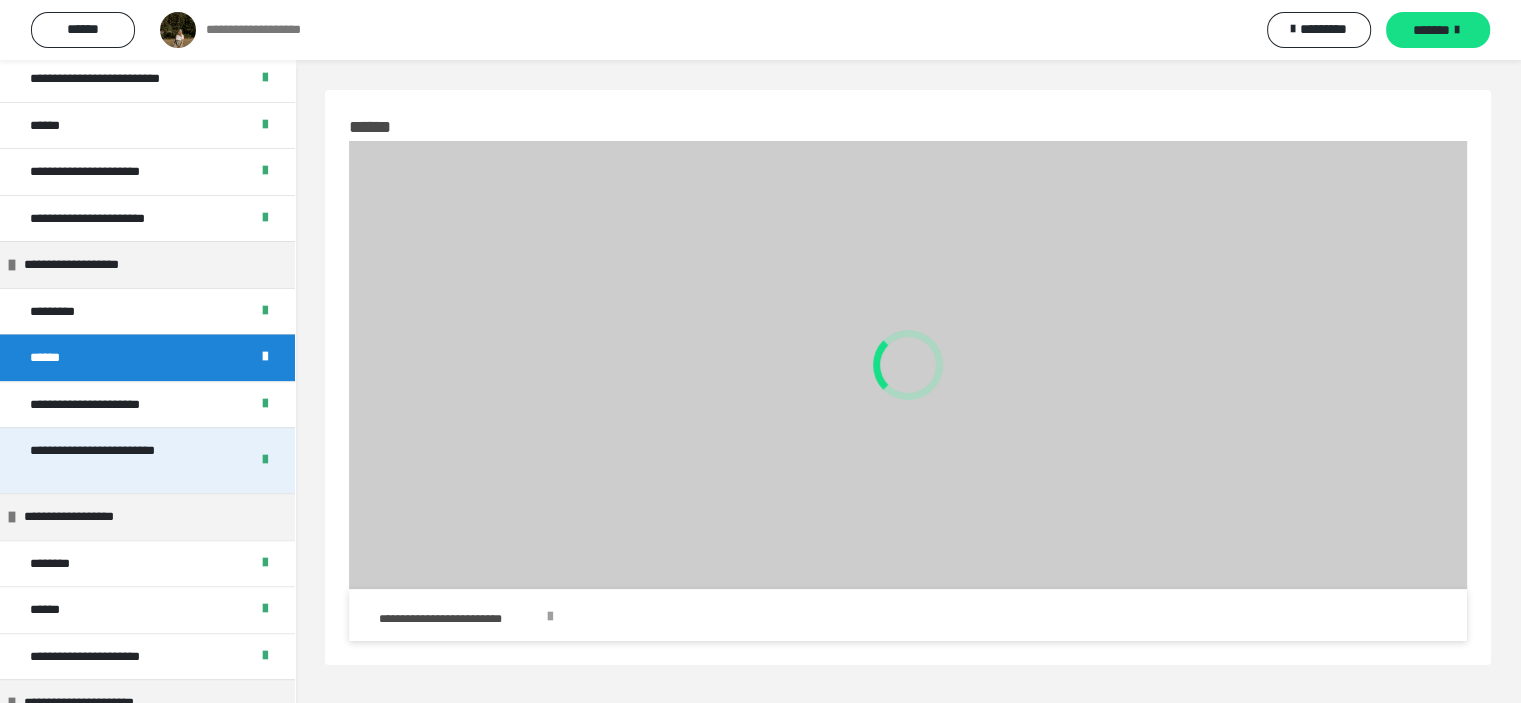 scroll, scrollTop: 534, scrollLeft: 0, axis: vertical 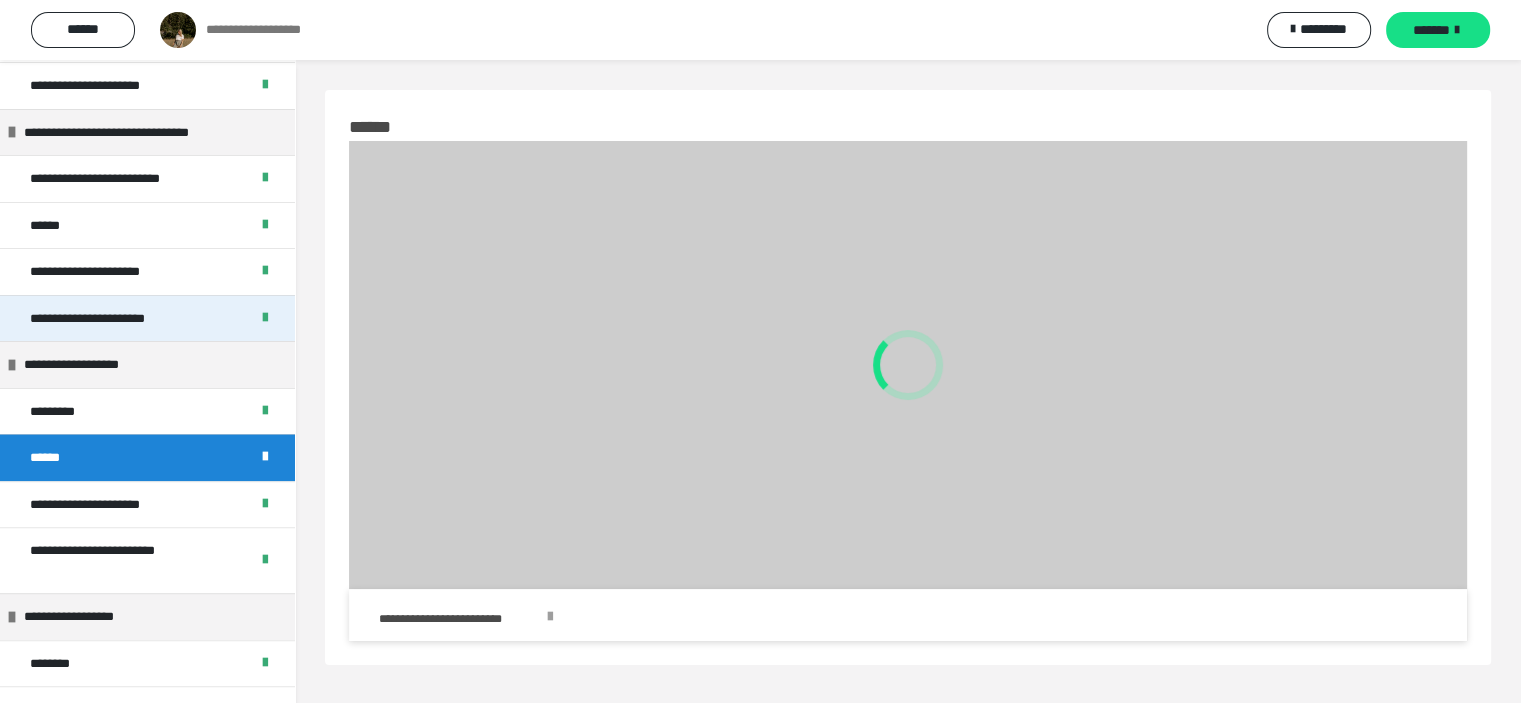 click on "**********" at bounding box center [111, 319] 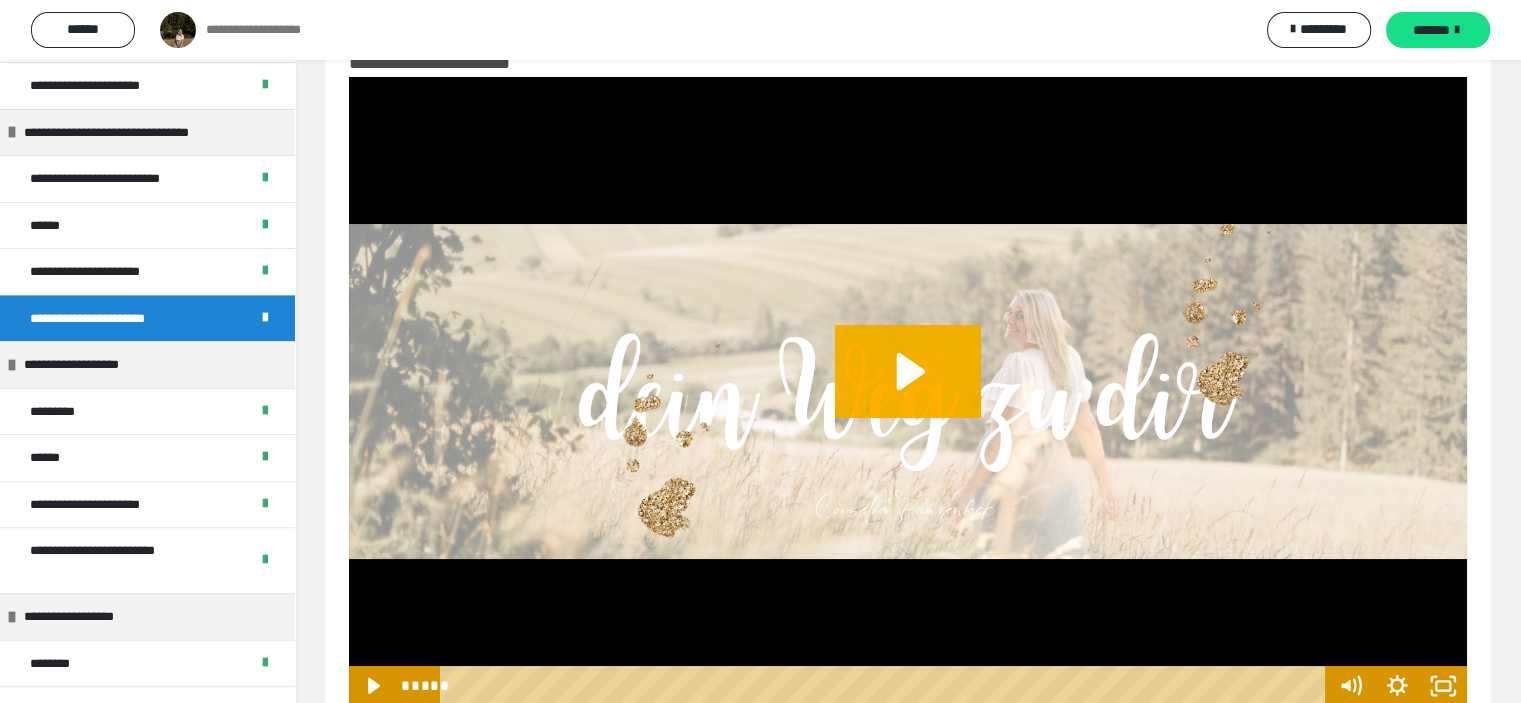 scroll, scrollTop: 120, scrollLeft: 0, axis: vertical 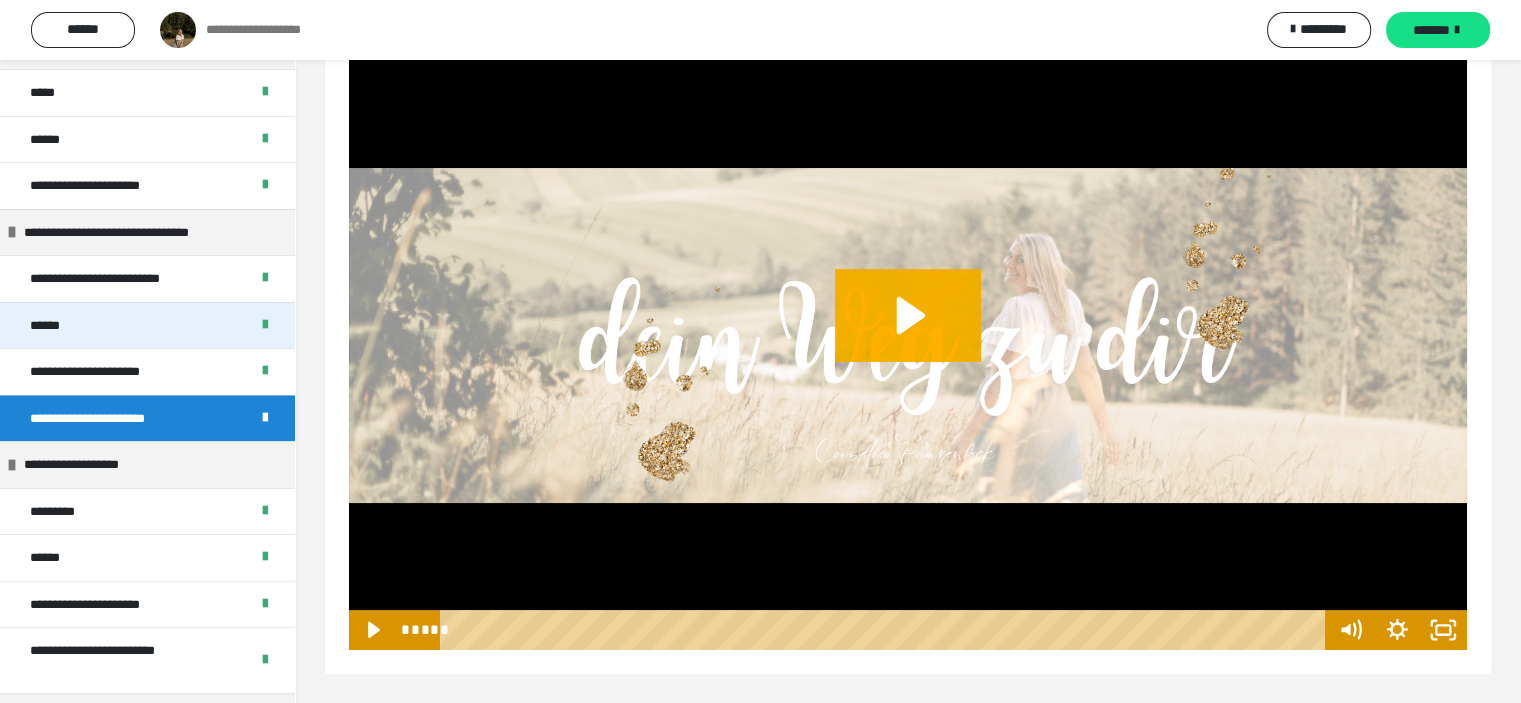 click on "******" at bounding box center [147, 325] 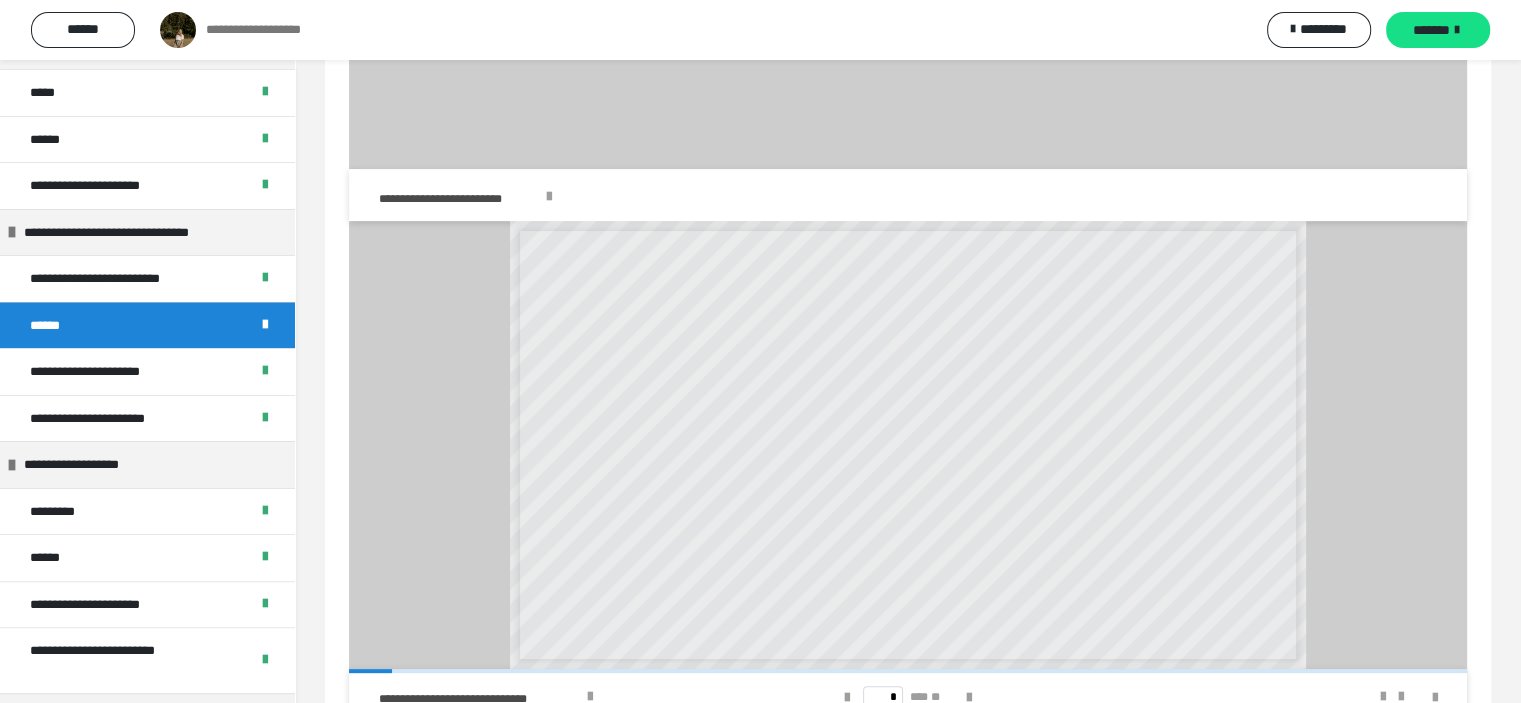 scroll, scrollTop: 492, scrollLeft: 0, axis: vertical 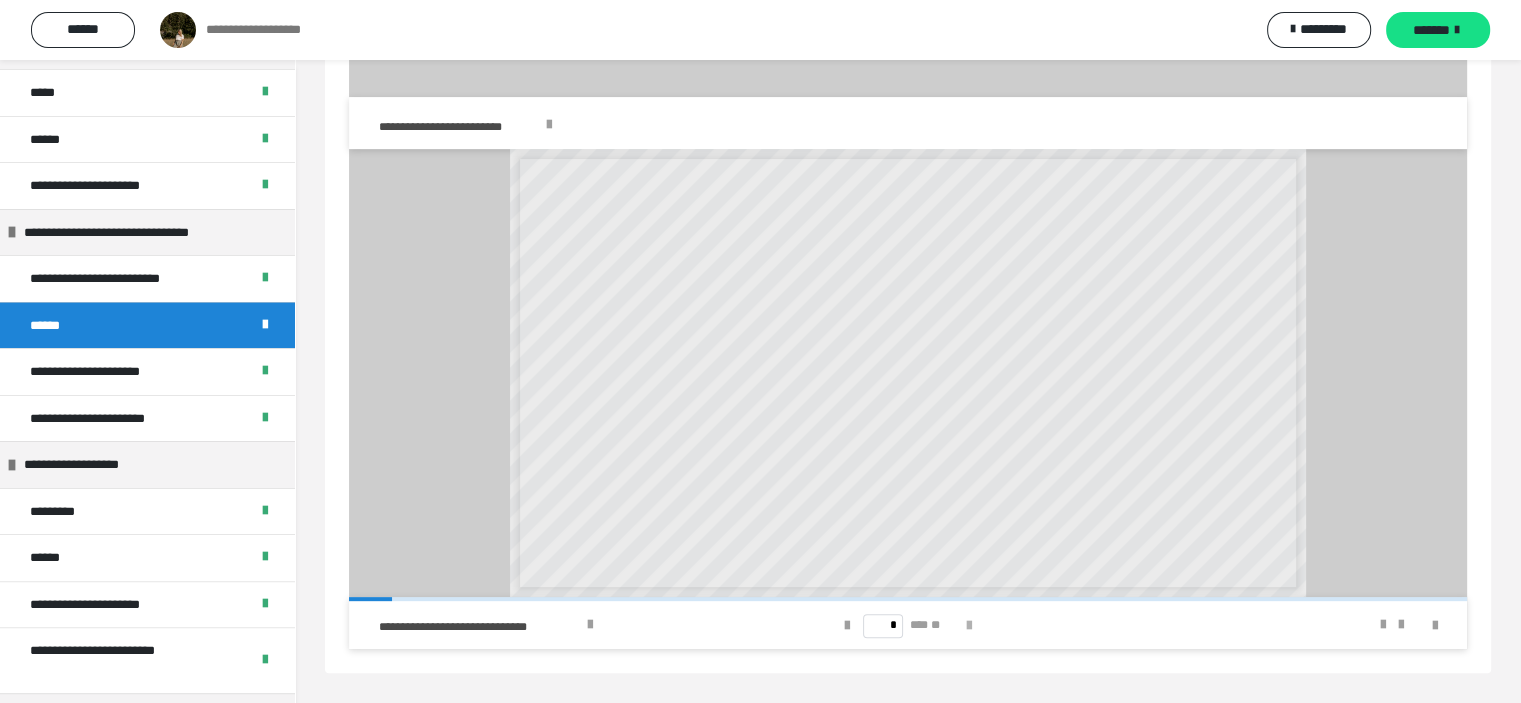 click at bounding box center [969, 626] 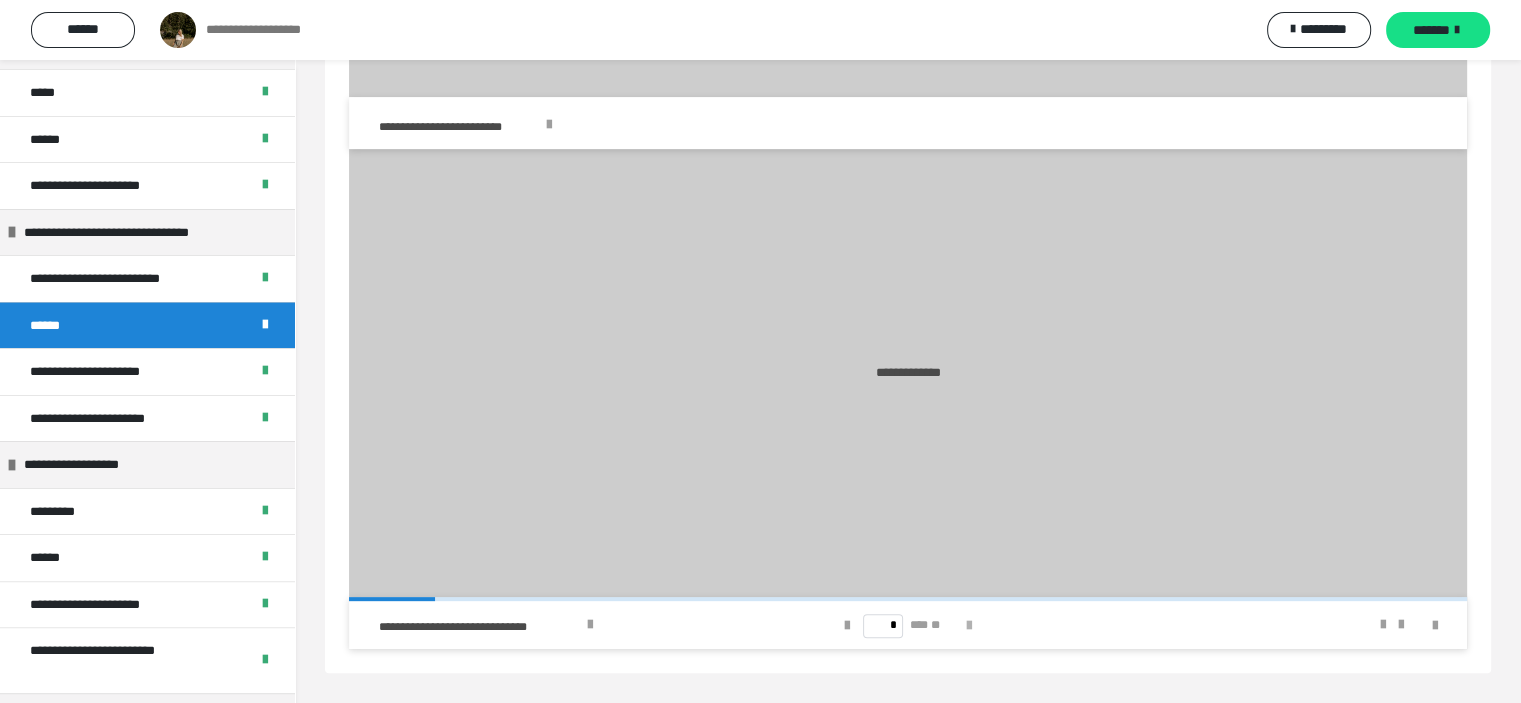 click at bounding box center [969, 626] 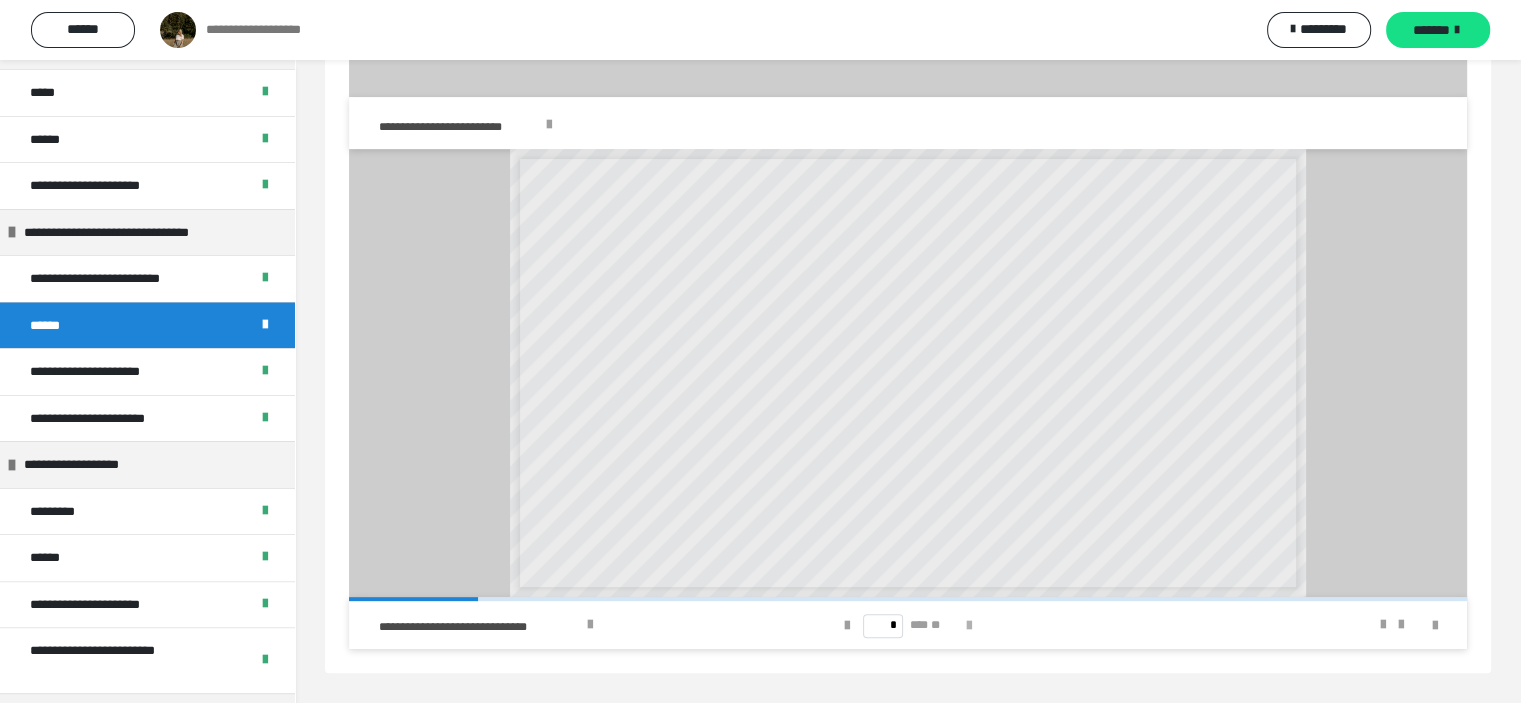 click at bounding box center [969, 626] 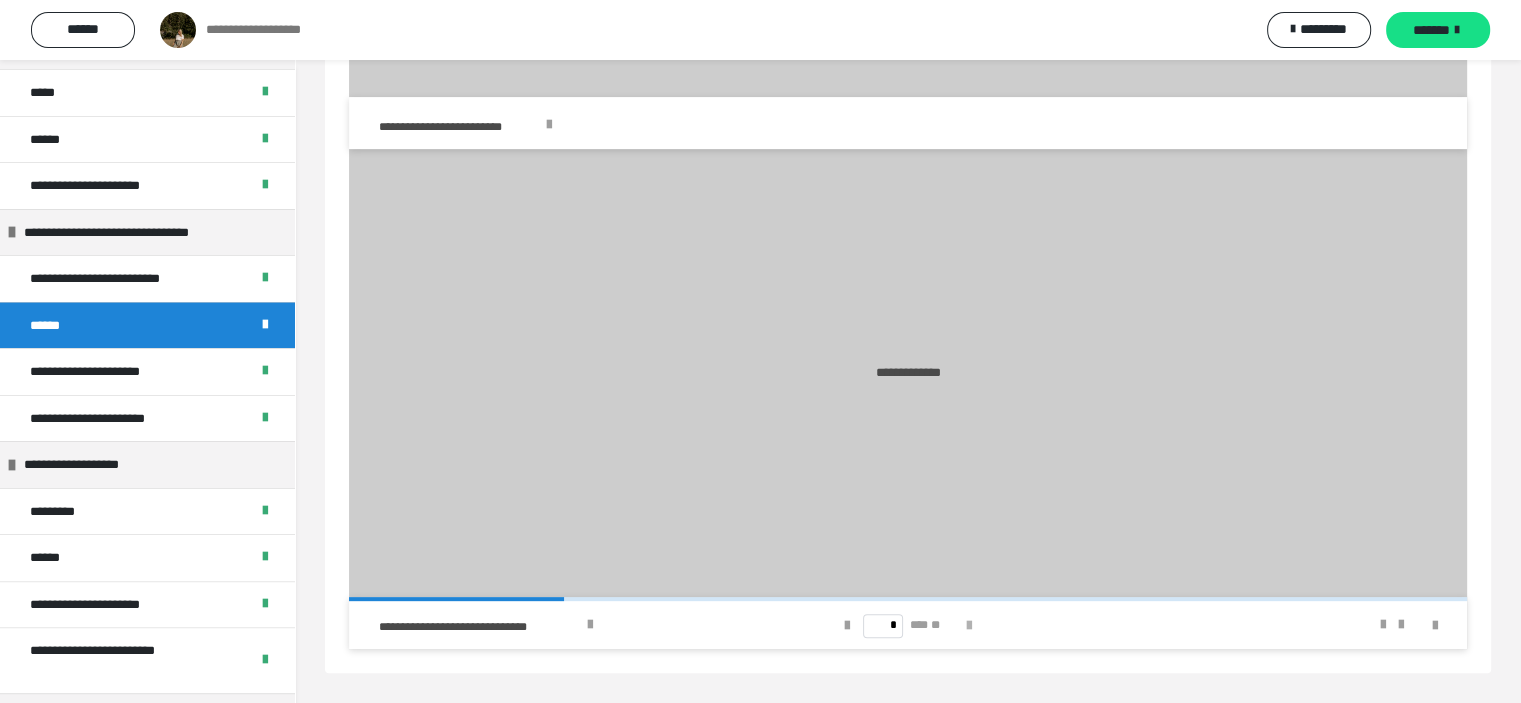 click at bounding box center (969, 626) 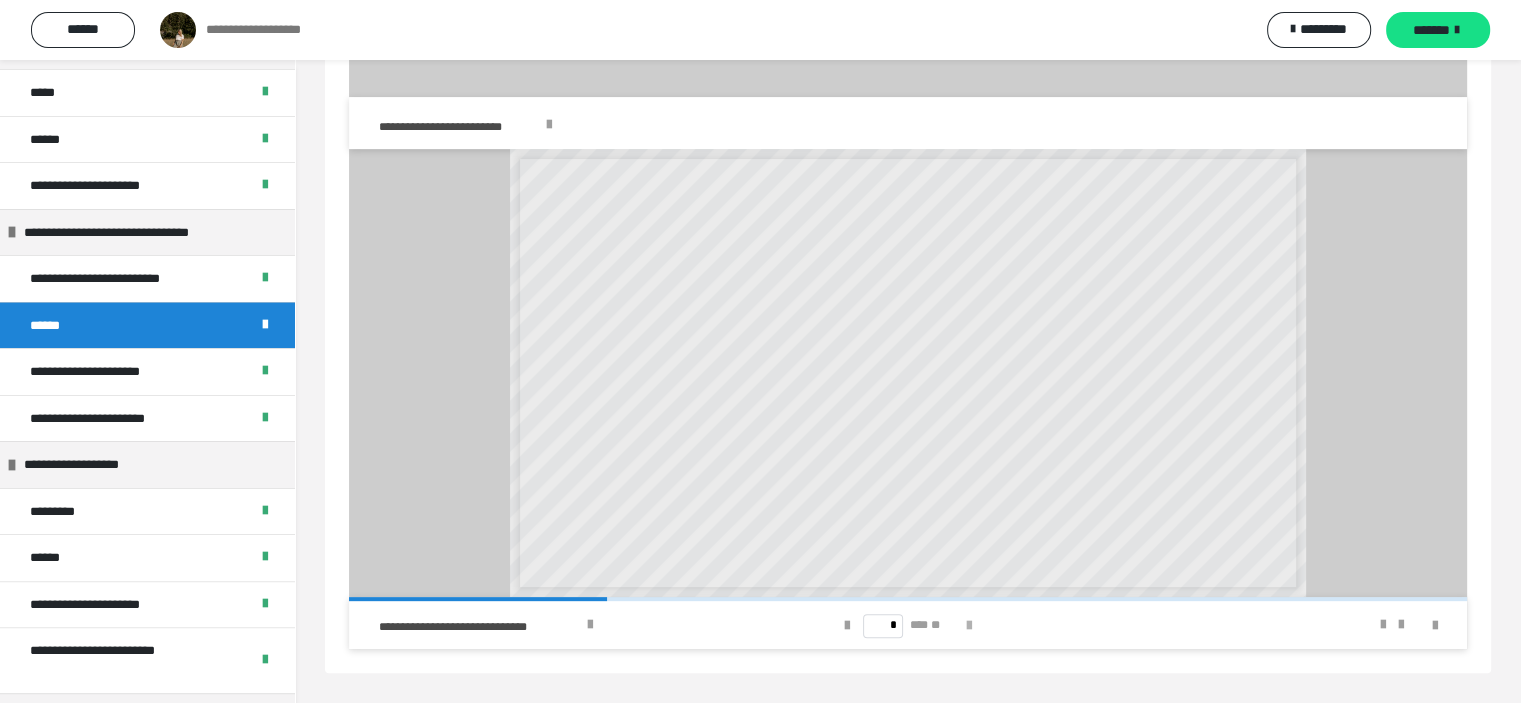 click at bounding box center [969, 626] 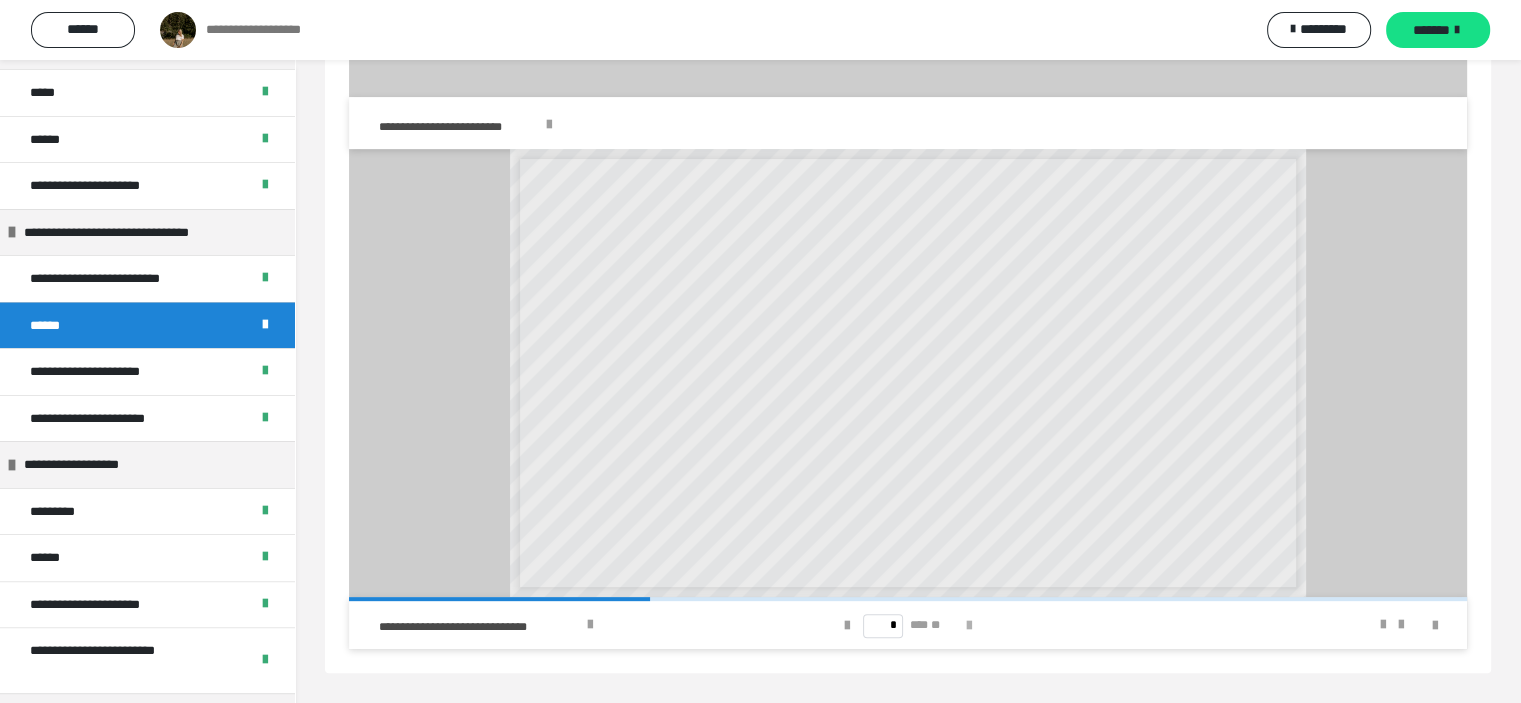 click at bounding box center (969, 626) 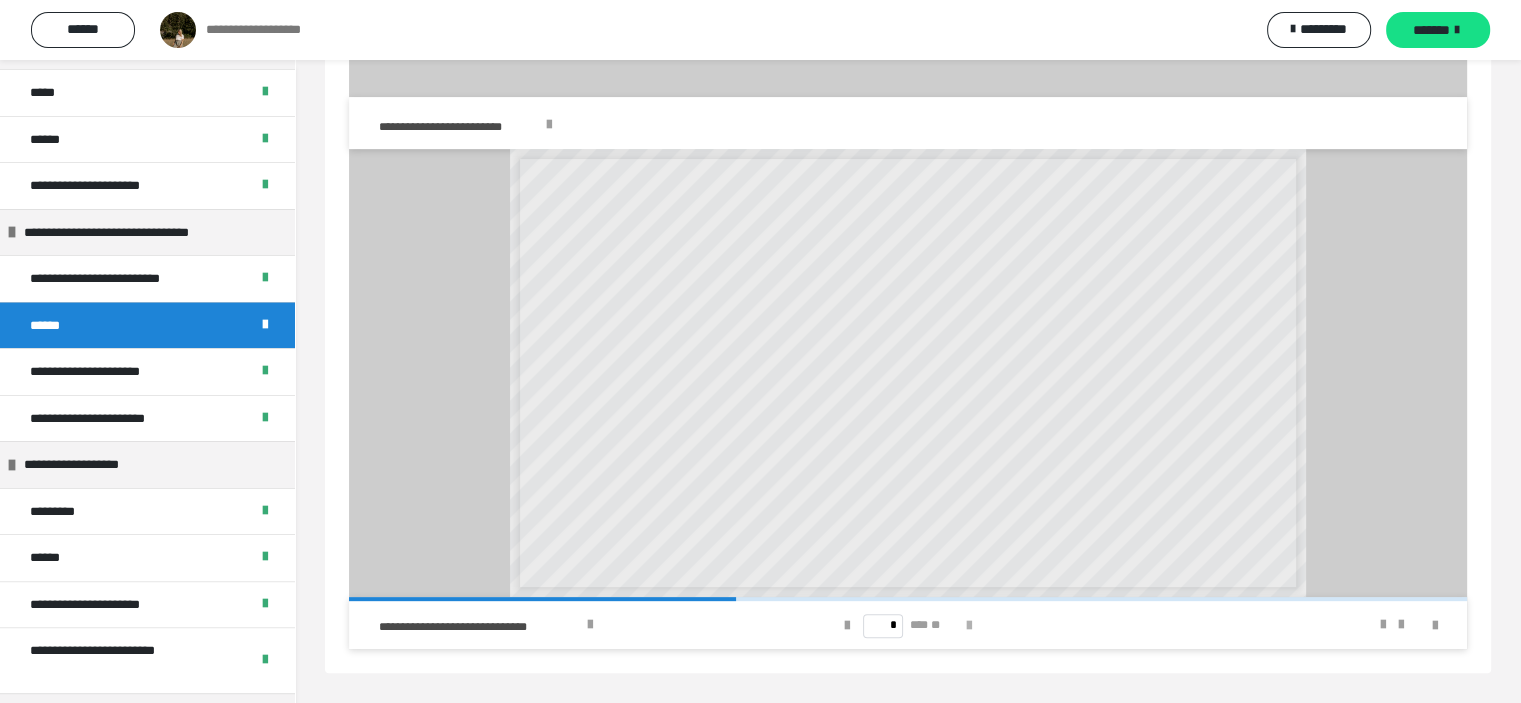 click at bounding box center (969, 626) 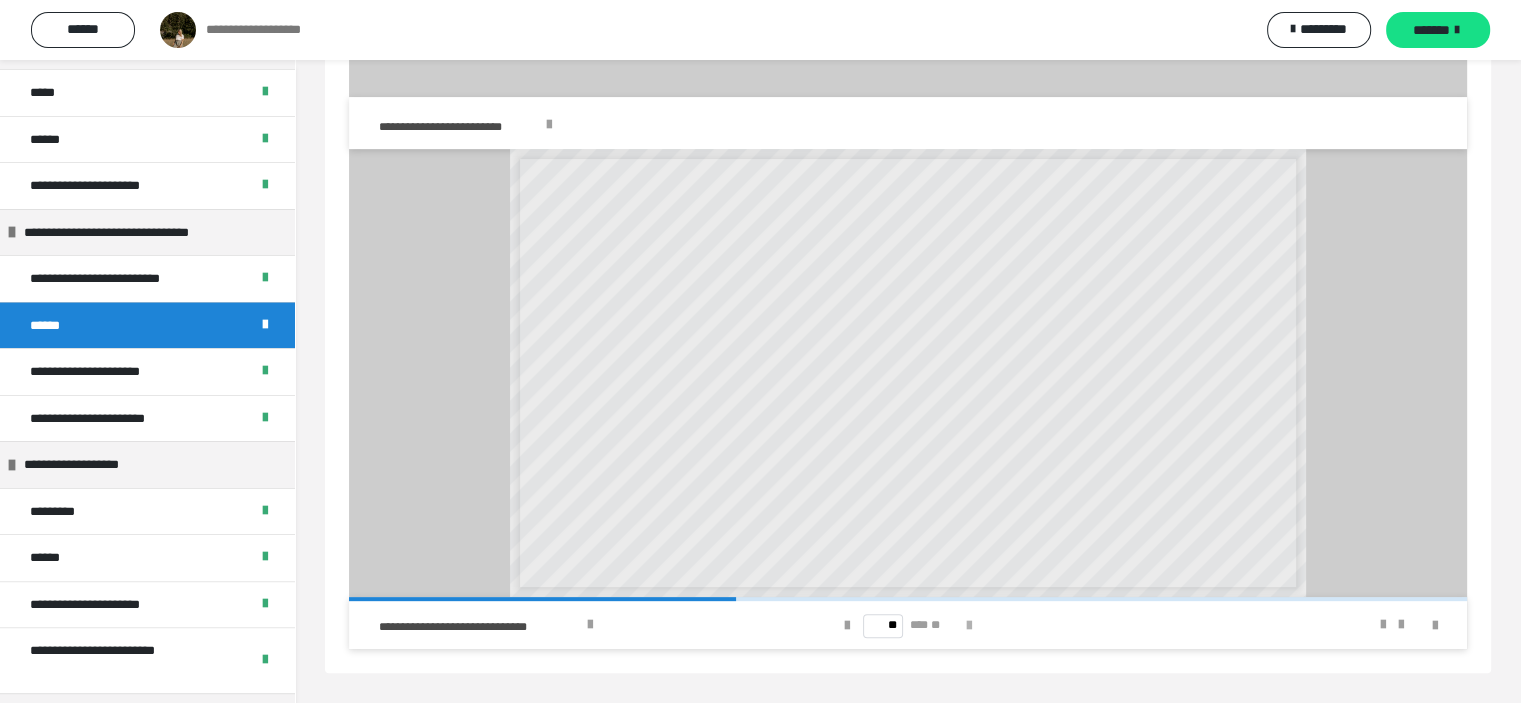 click at bounding box center [969, 626] 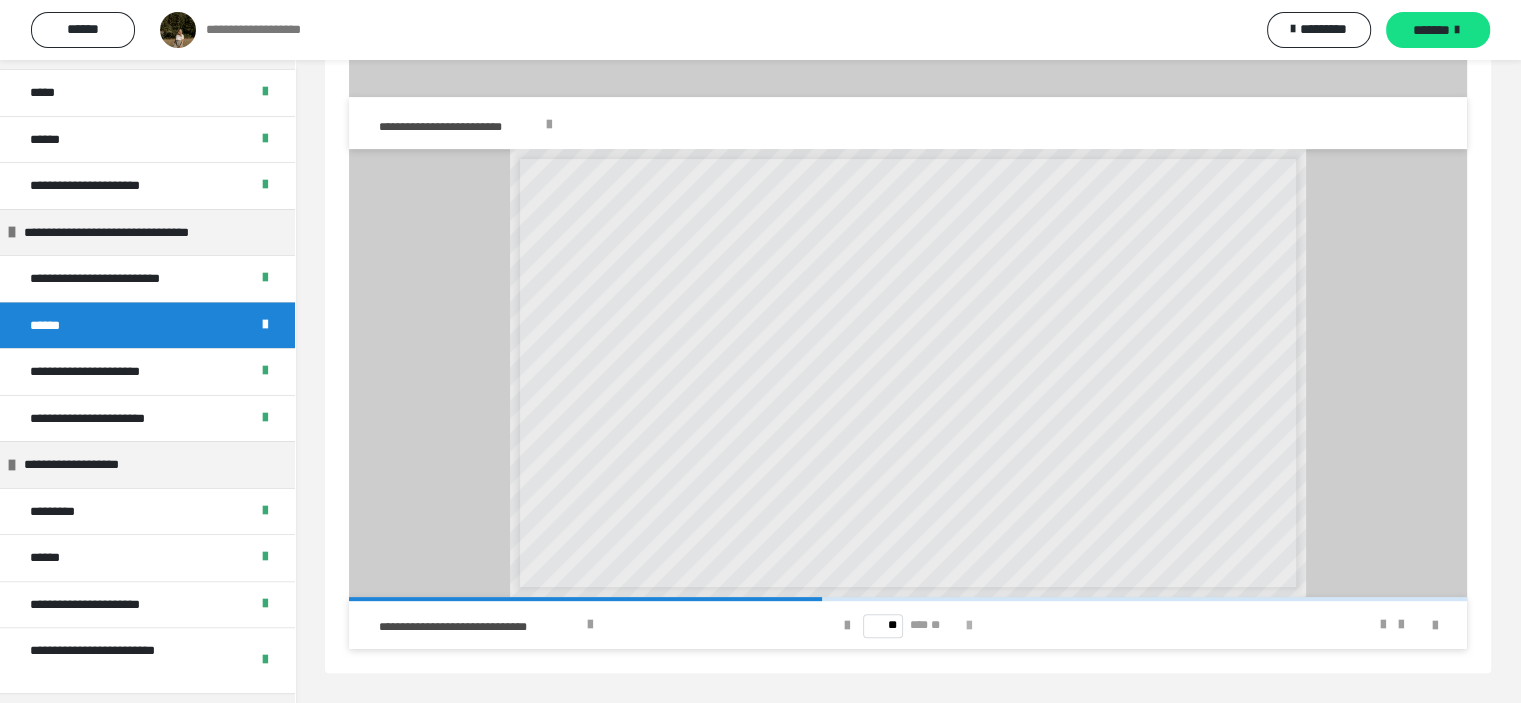 click at bounding box center (969, 626) 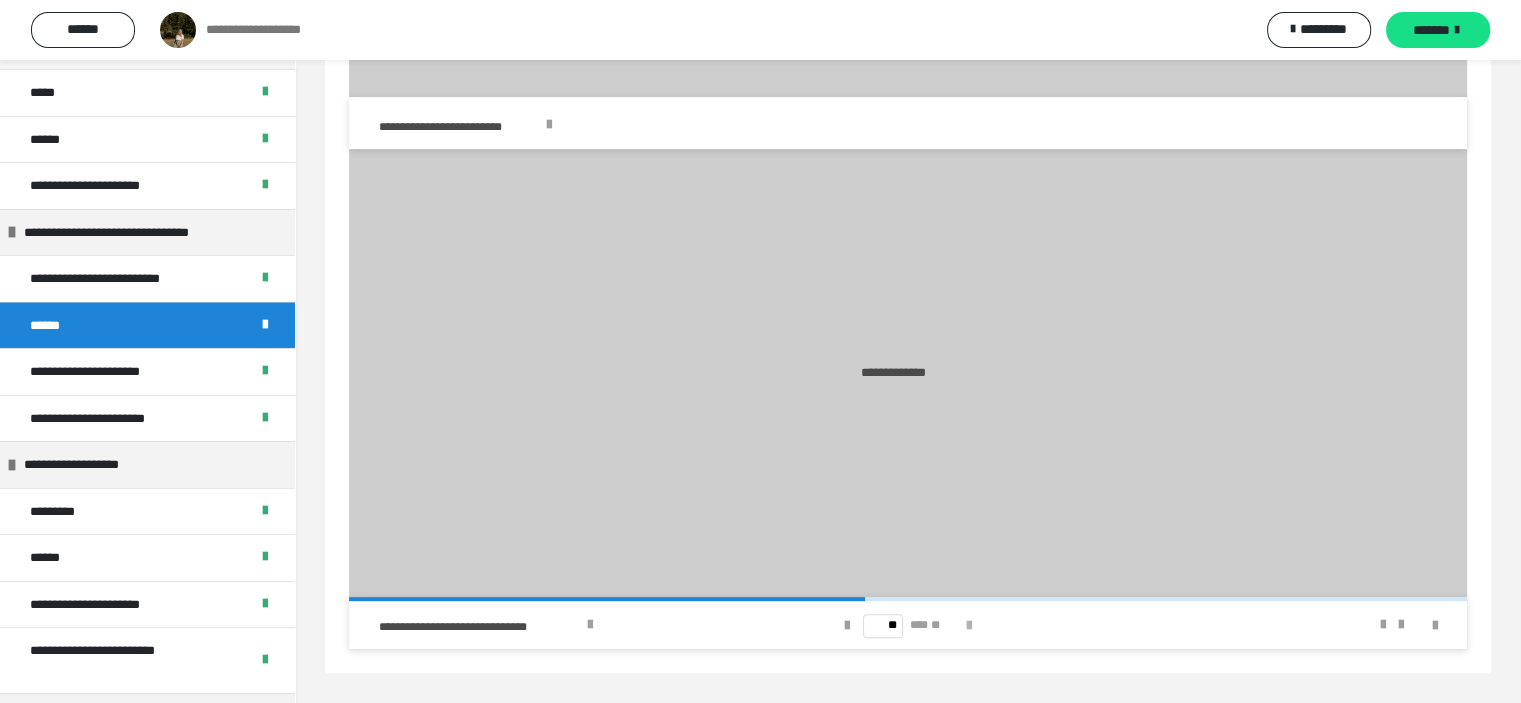 click at bounding box center (969, 626) 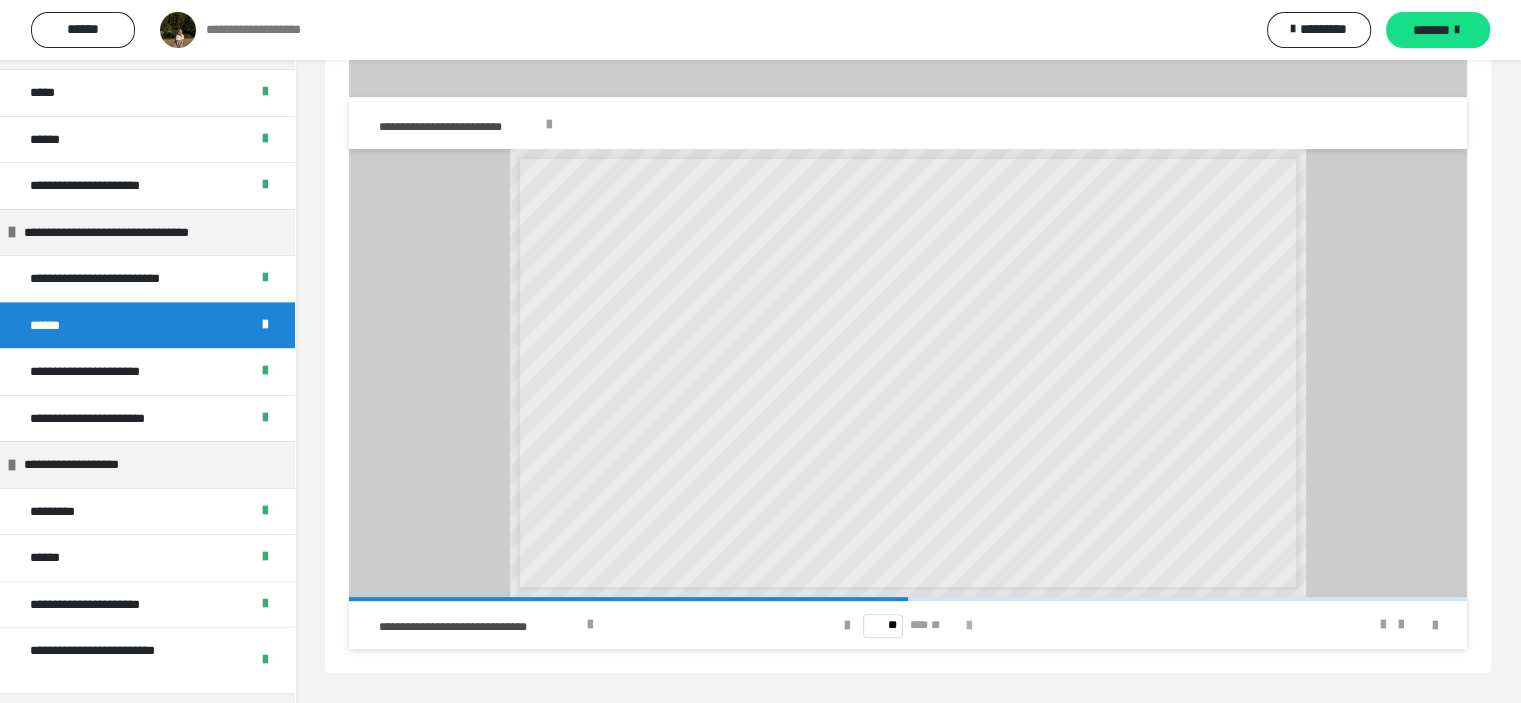 click at bounding box center (969, 626) 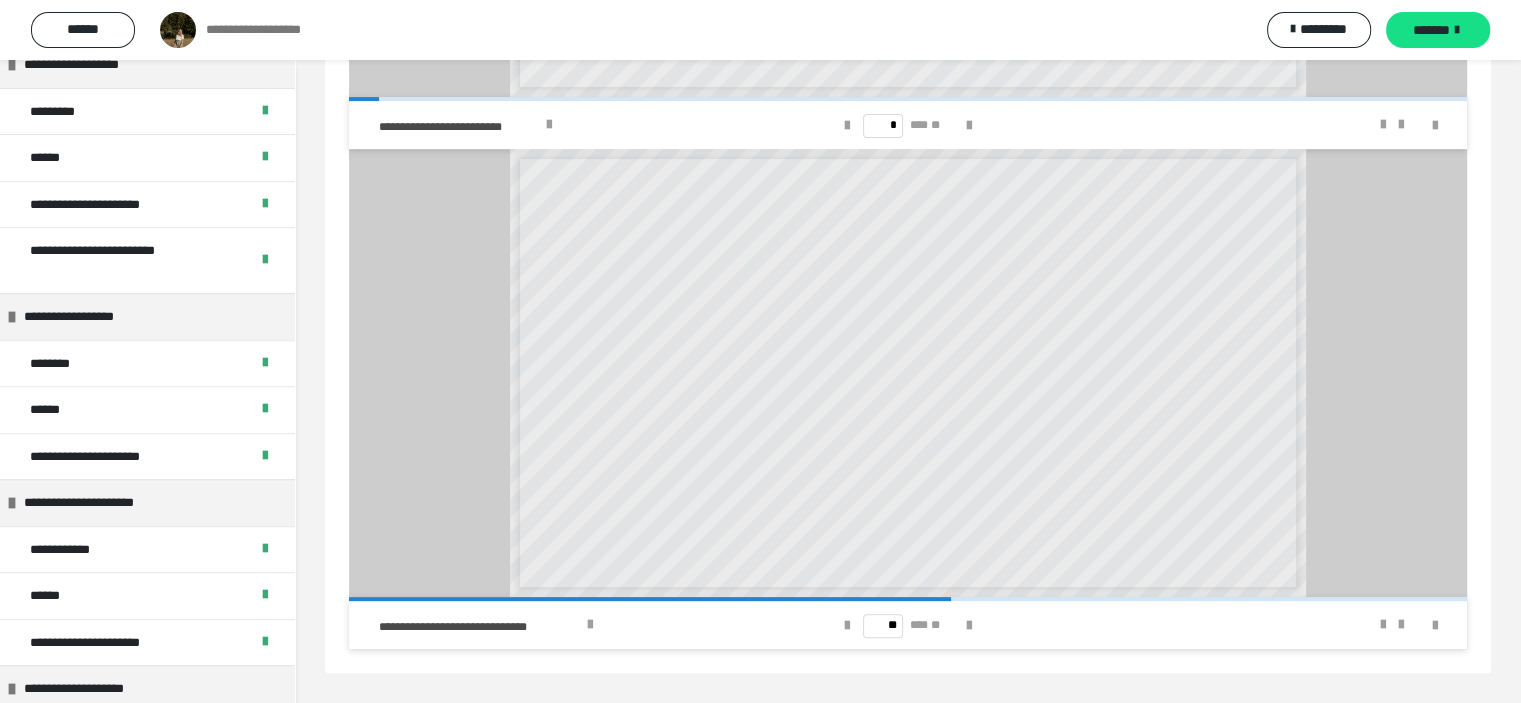 scroll, scrollTop: 934, scrollLeft: 0, axis: vertical 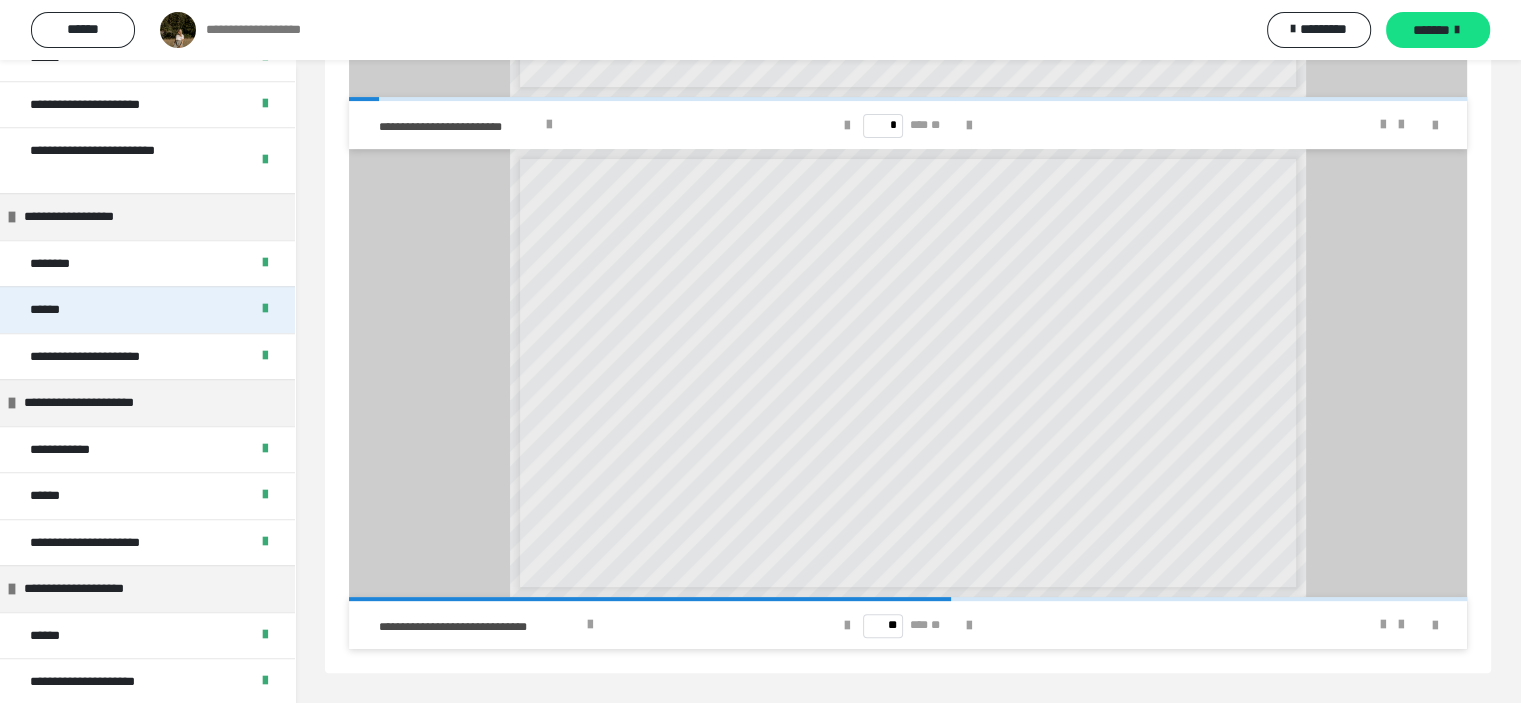 click on "******" at bounding box center (147, 309) 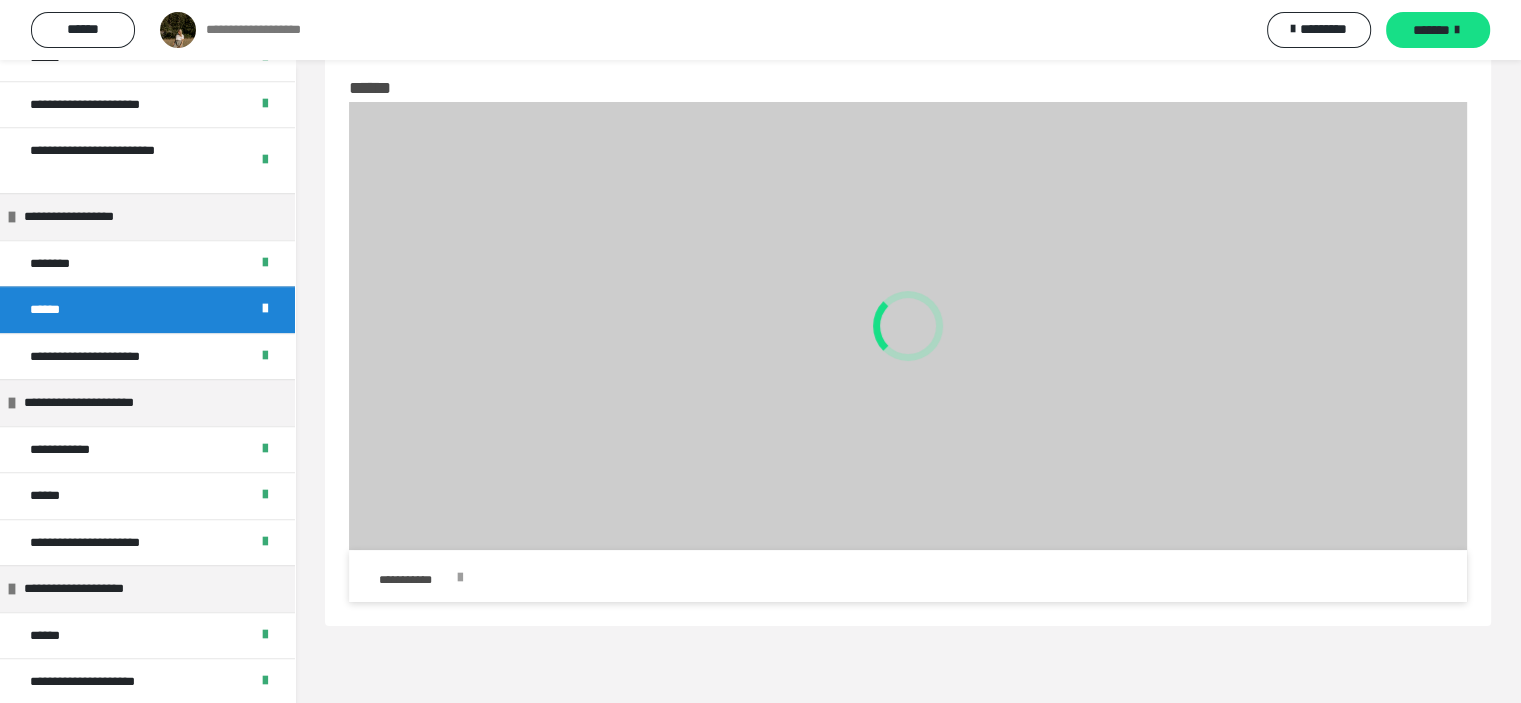 scroll, scrollTop: 60, scrollLeft: 0, axis: vertical 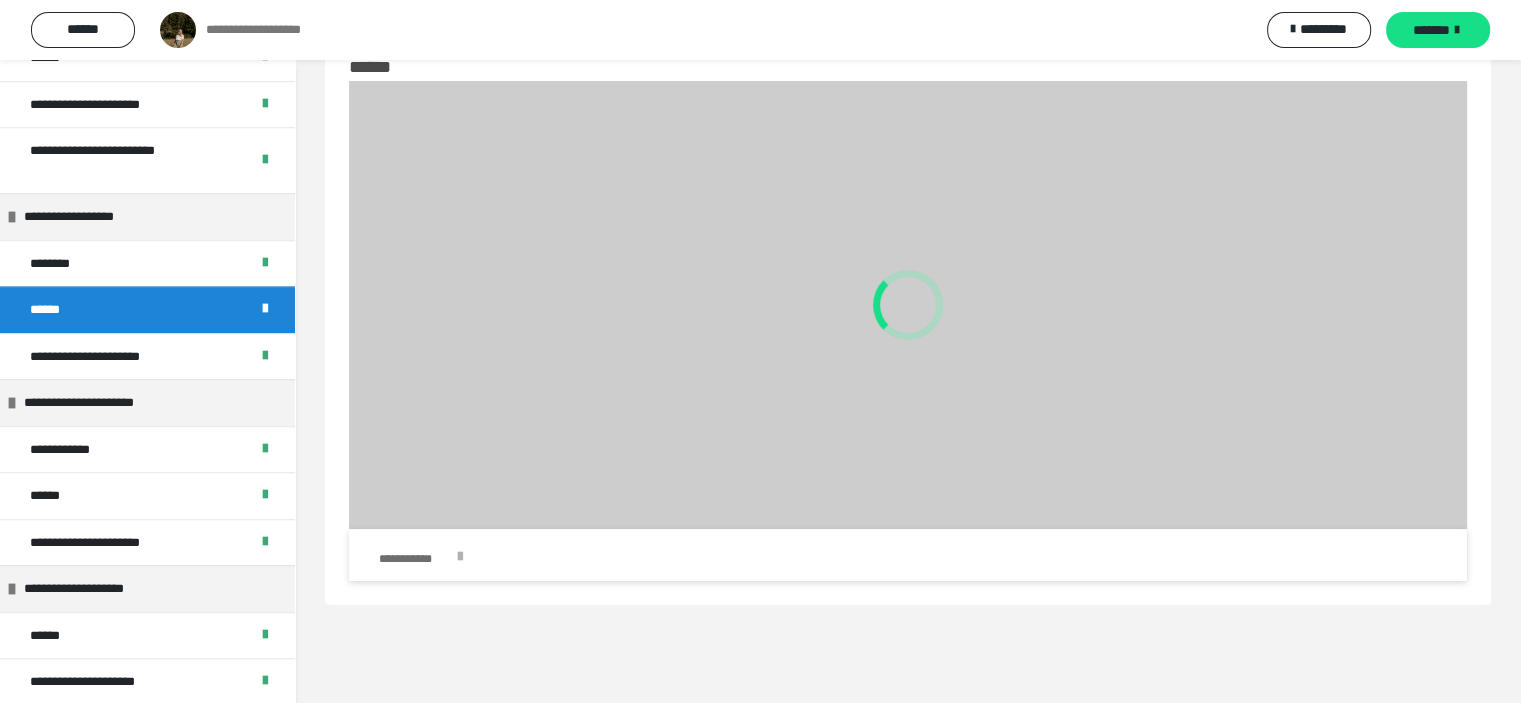 click on "**********" at bounding box center (415, 559) 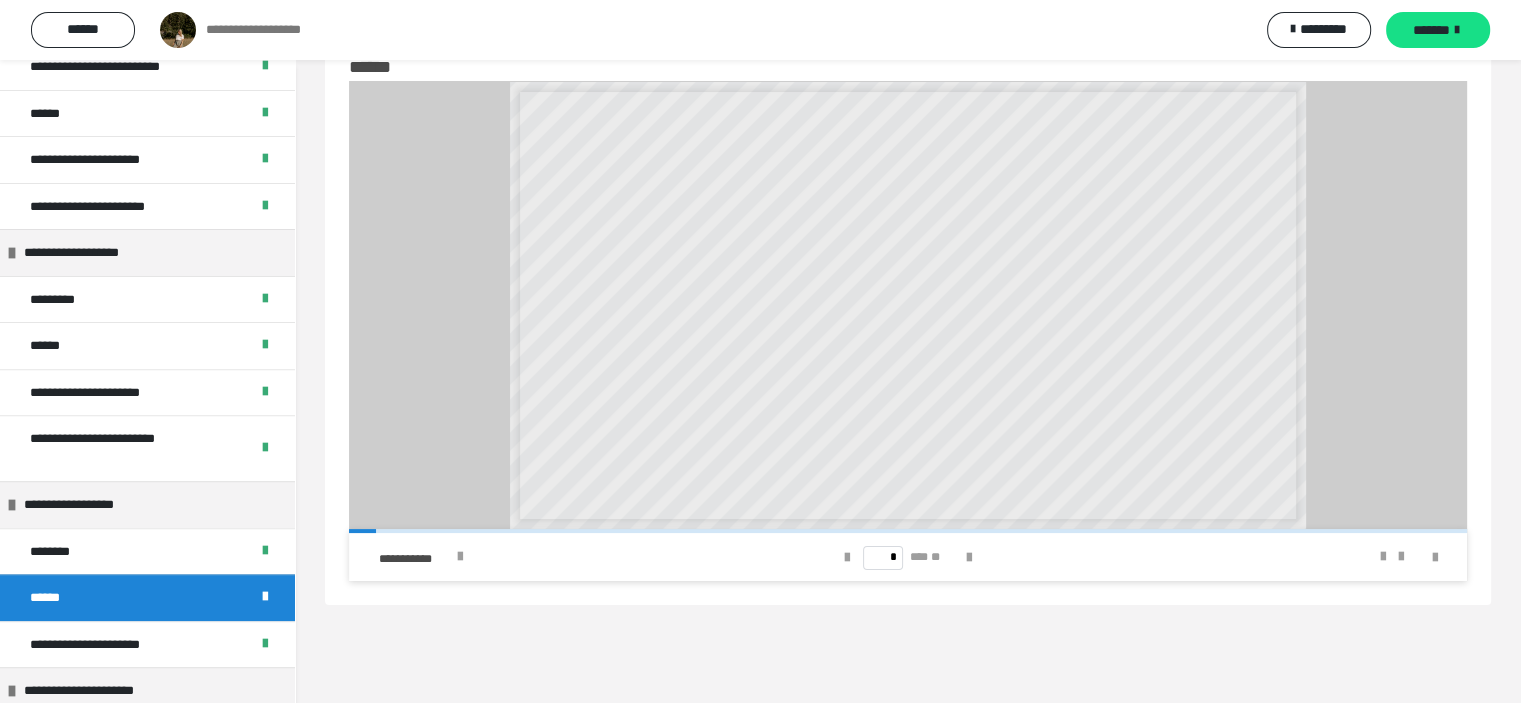 scroll, scrollTop: 634, scrollLeft: 0, axis: vertical 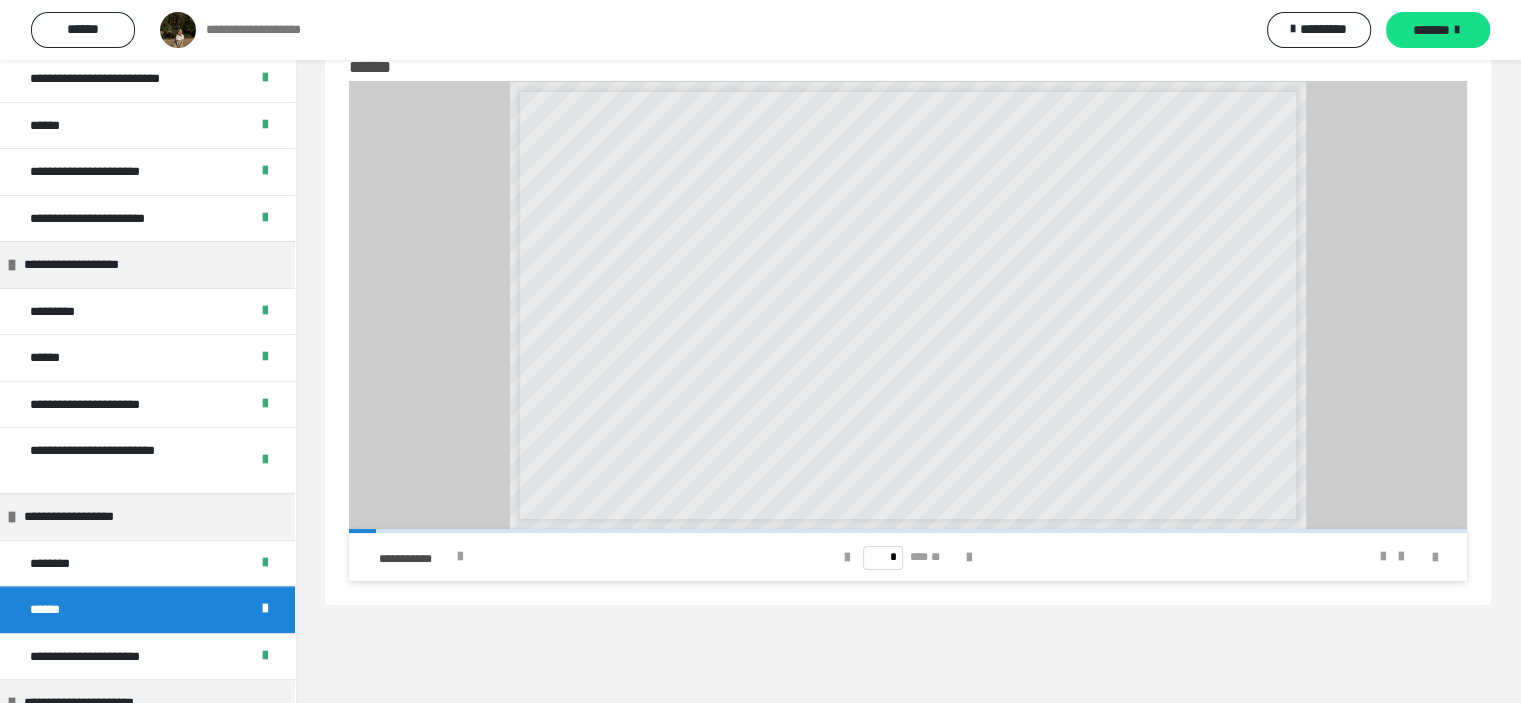 click on "**********" at bounding box center (271, 30) 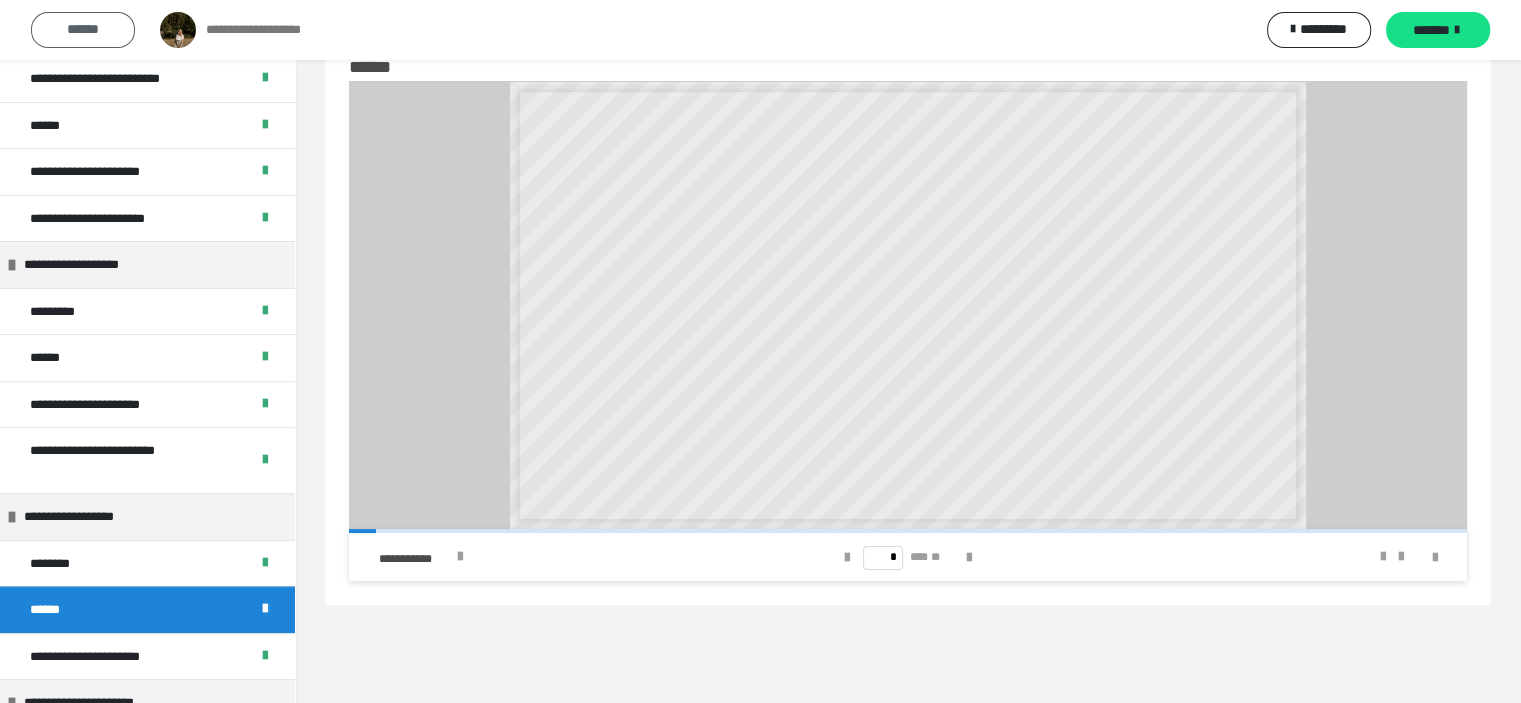 click on "******" at bounding box center (83, 29) 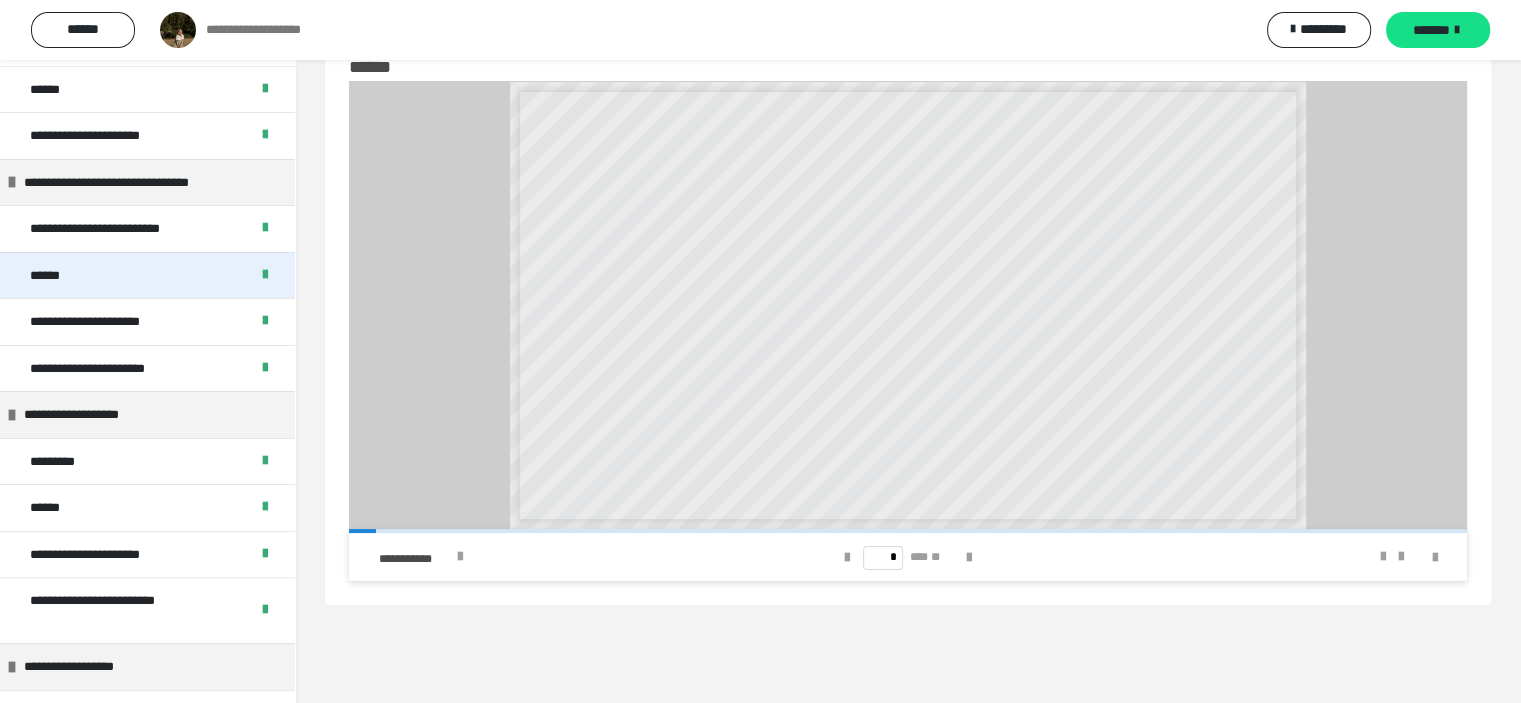 scroll, scrollTop: 234, scrollLeft: 0, axis: vertical 